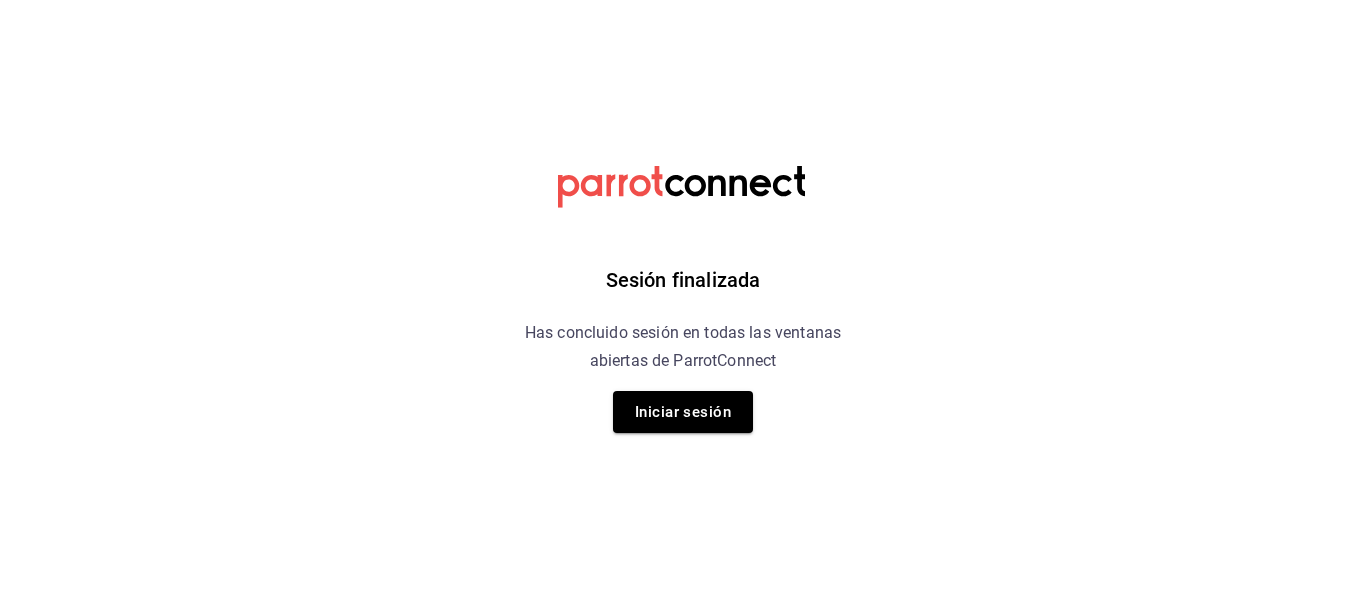 scroll, scrollTop: 0, scrollLeft: 0, axis: both 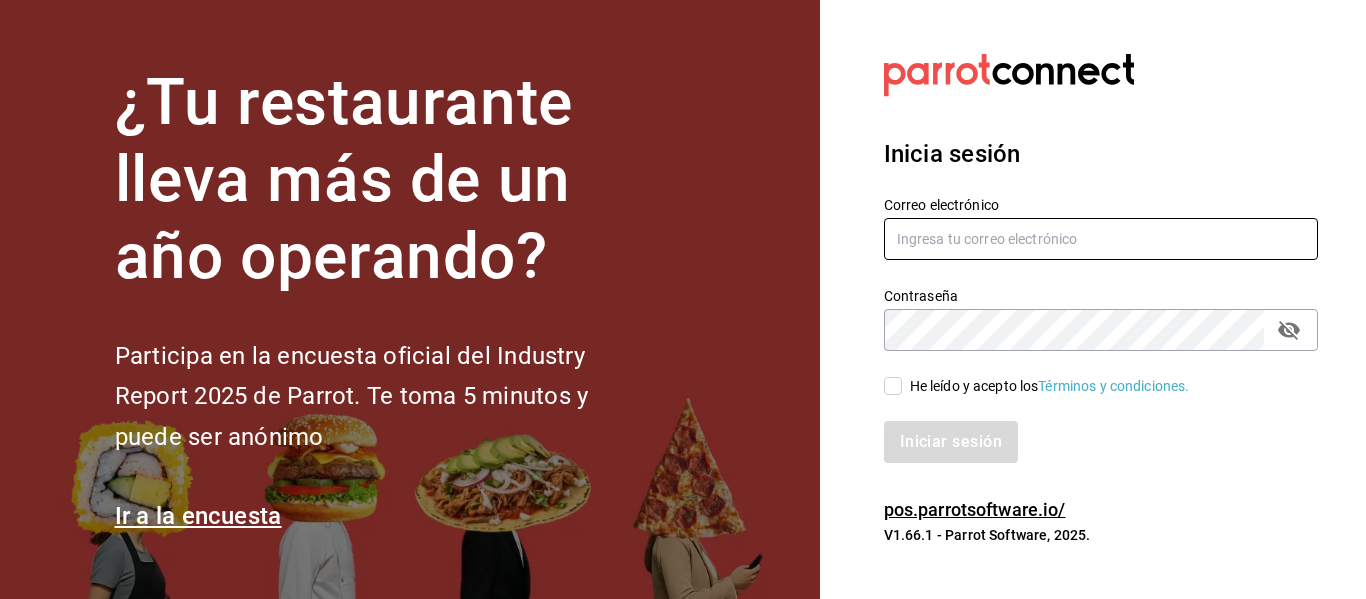 click at bounding box center [1101, 239] 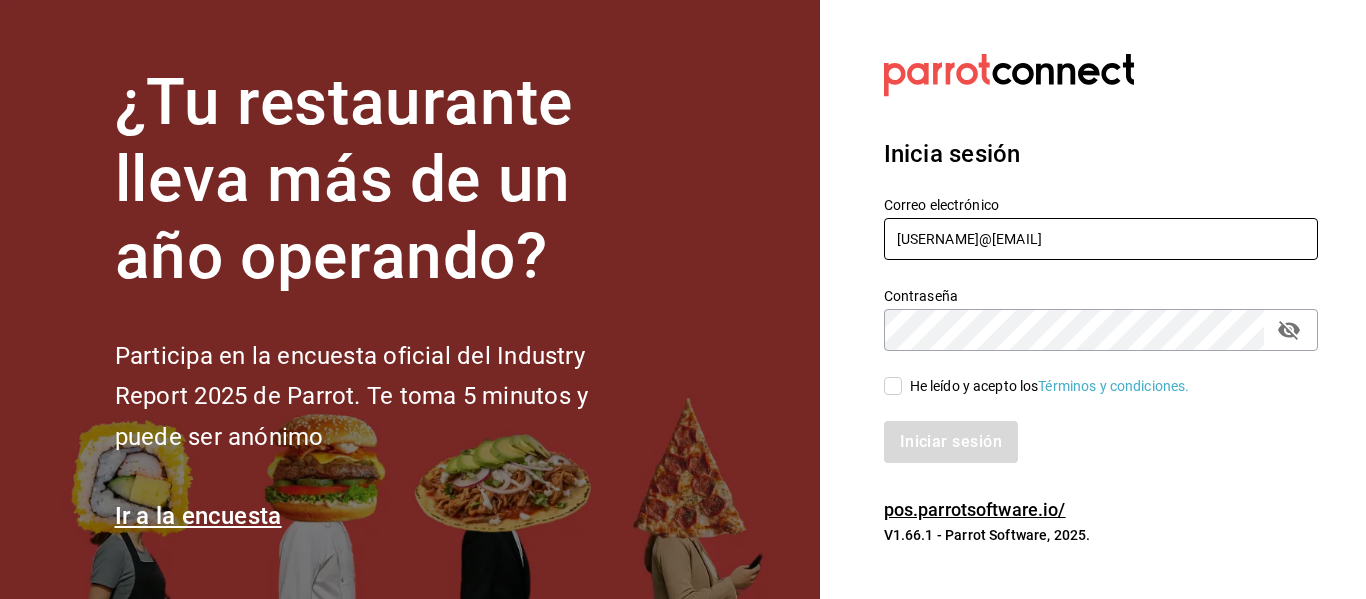 click on "[USERNAME]@[EMAIL]" at bounding box center [1101, 239] 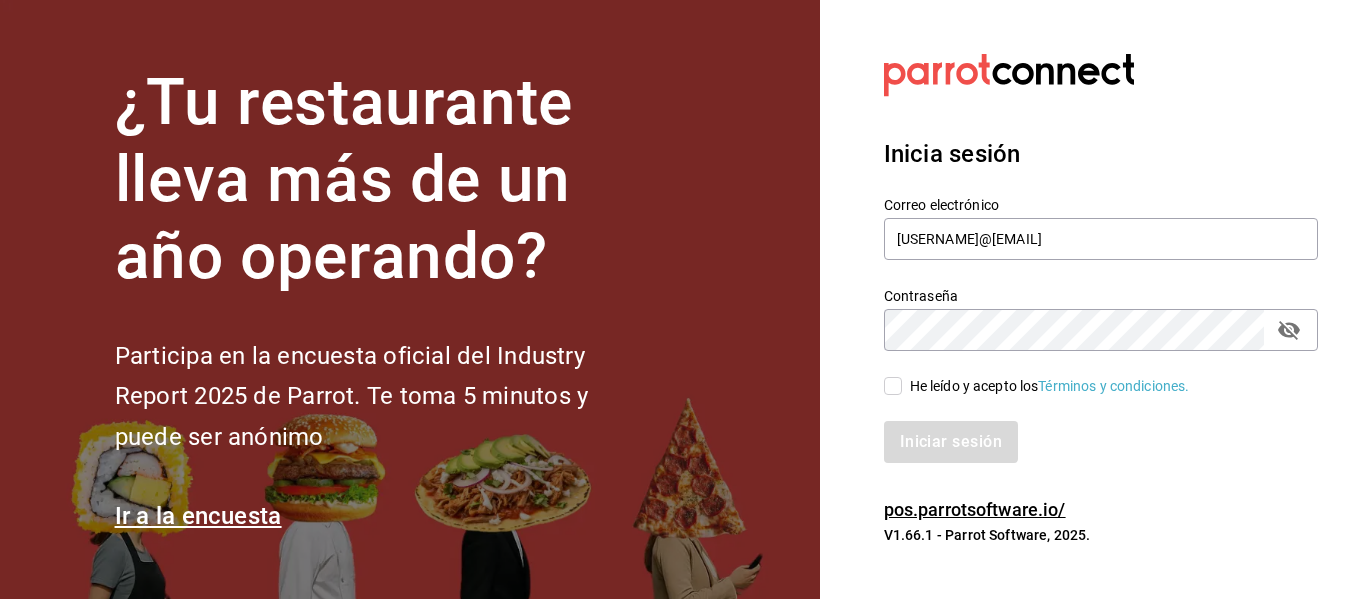click on "He leído y acepto los  Términos y condiciones." at bounding box center (893, 386) 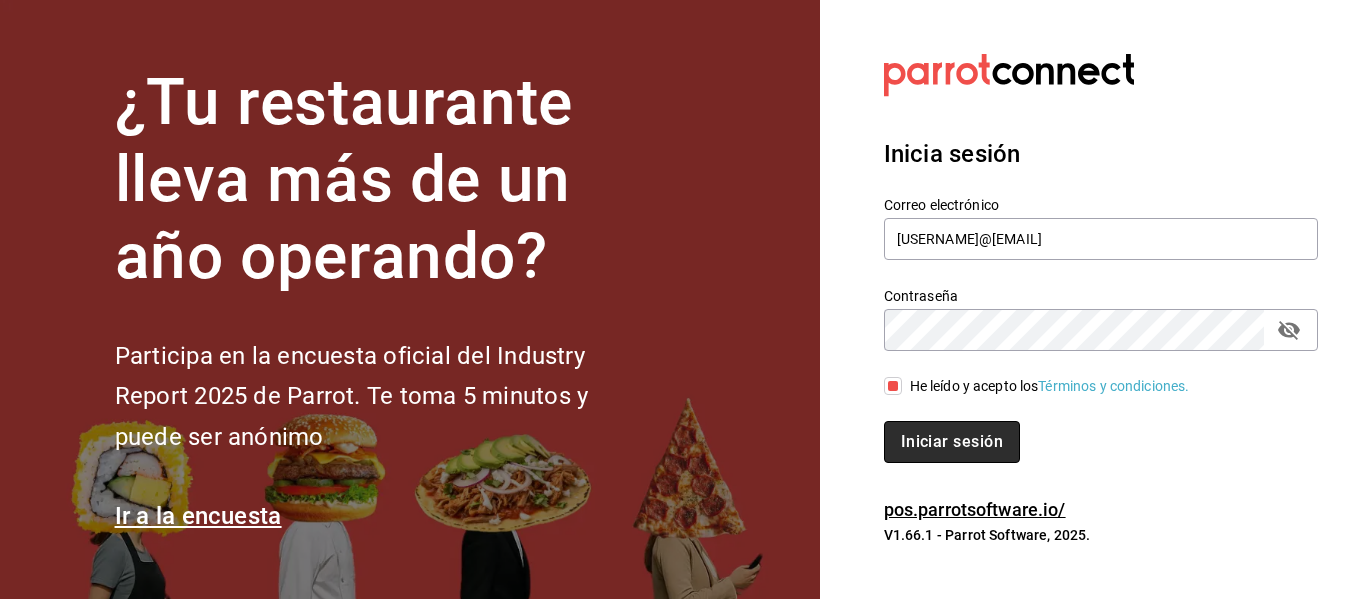 click on "Iniciar sesión" at bounding box center [952, 442] 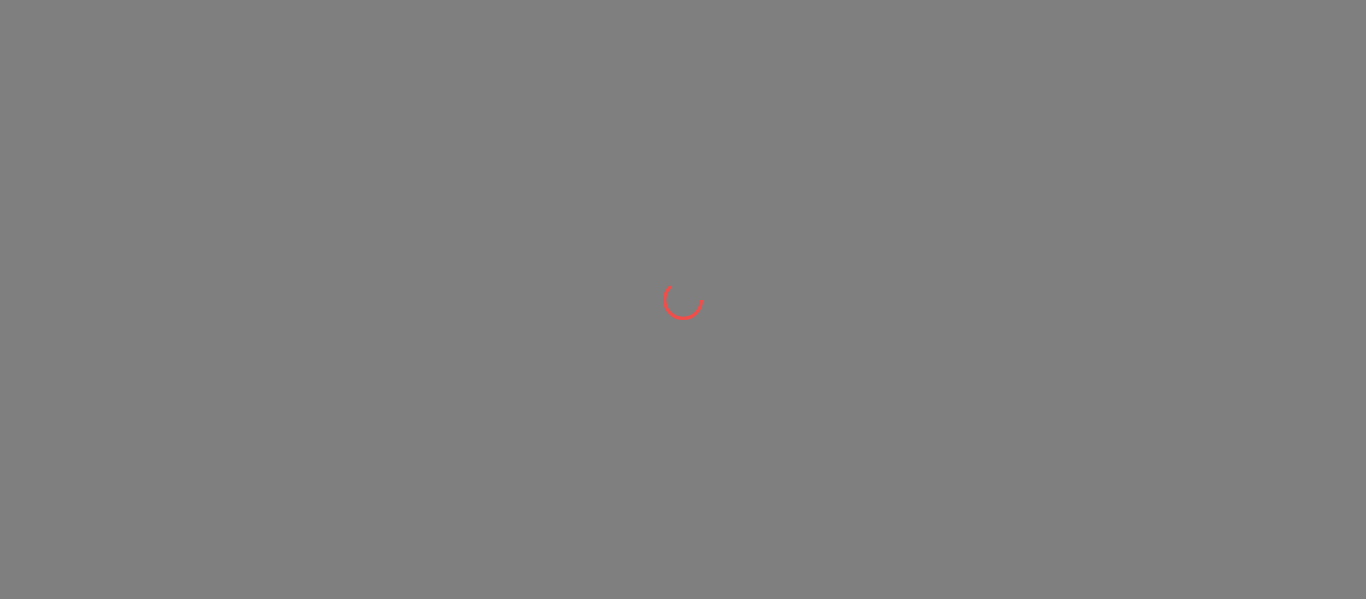 scroll, scrollTop: 0, scrollLeft: 0, axis: both 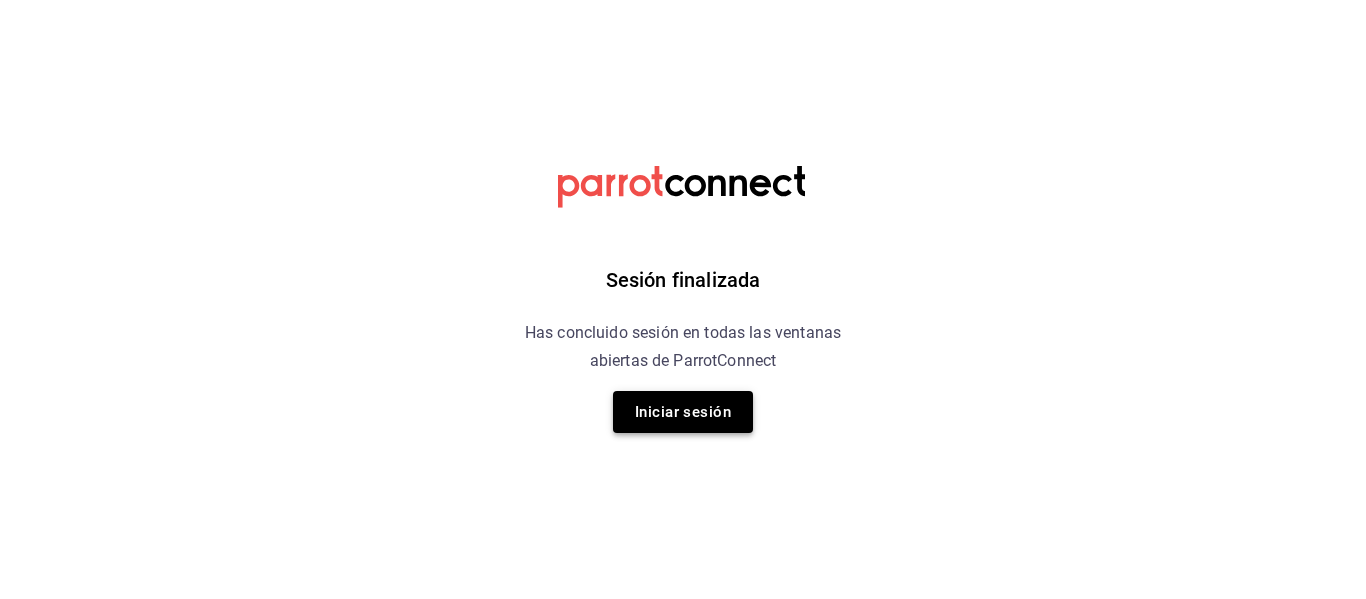 click on "Iniciar sesión" at bounding box center (683, 412) 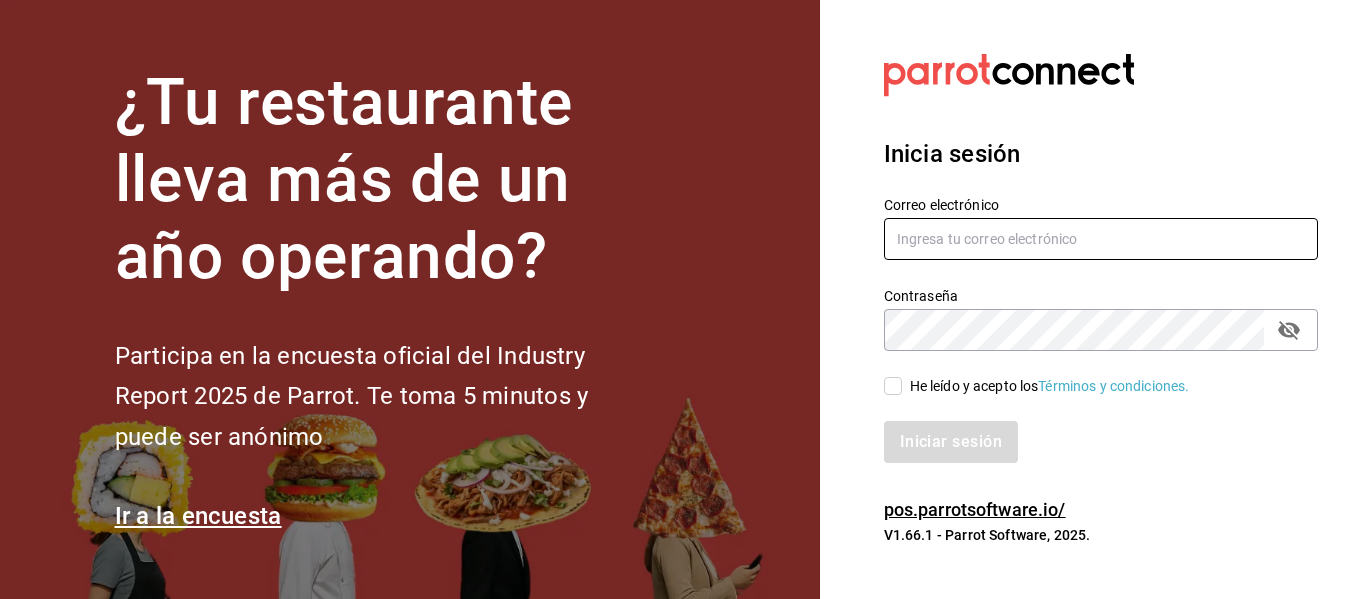 click at bounding box center (1101, 239) 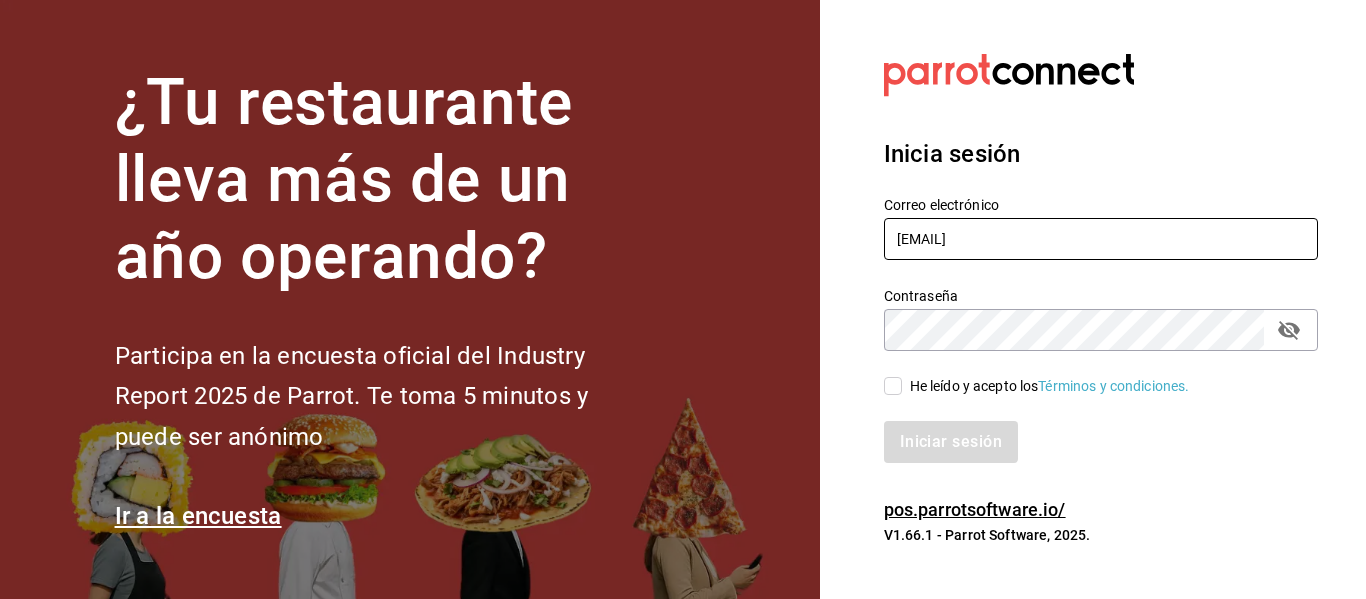 type on "[EMAIL]" 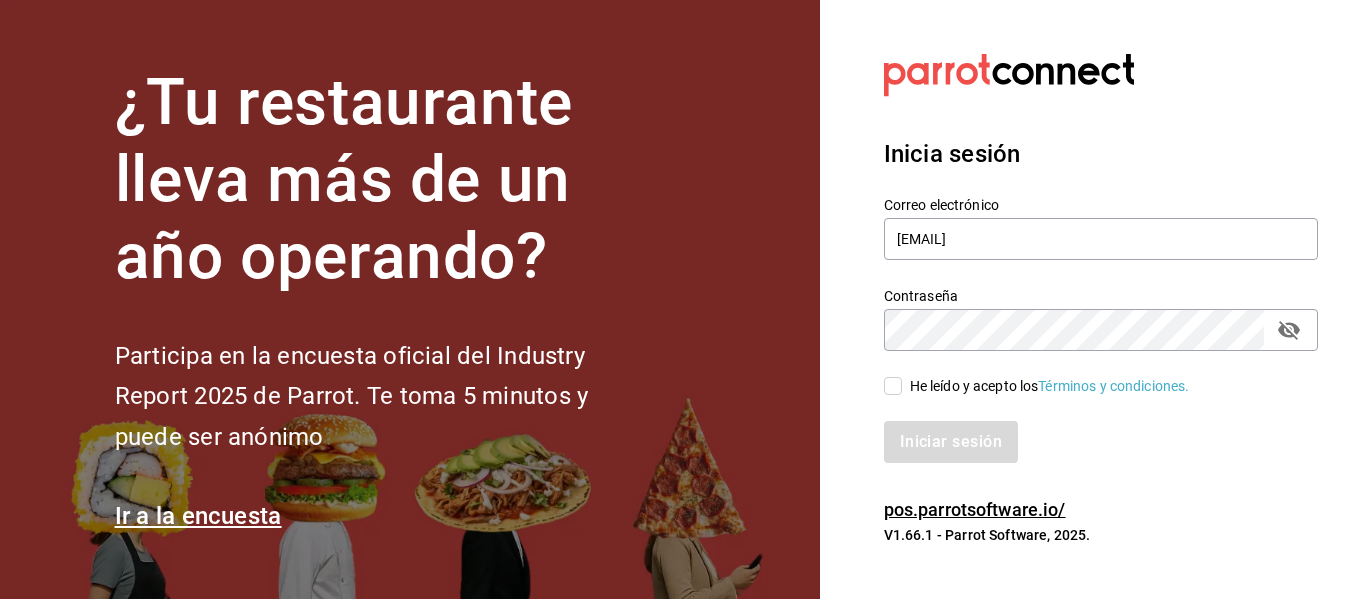 click on "He leído y acepto los  Términos y condiciones." at bounding box center [1046, 386] 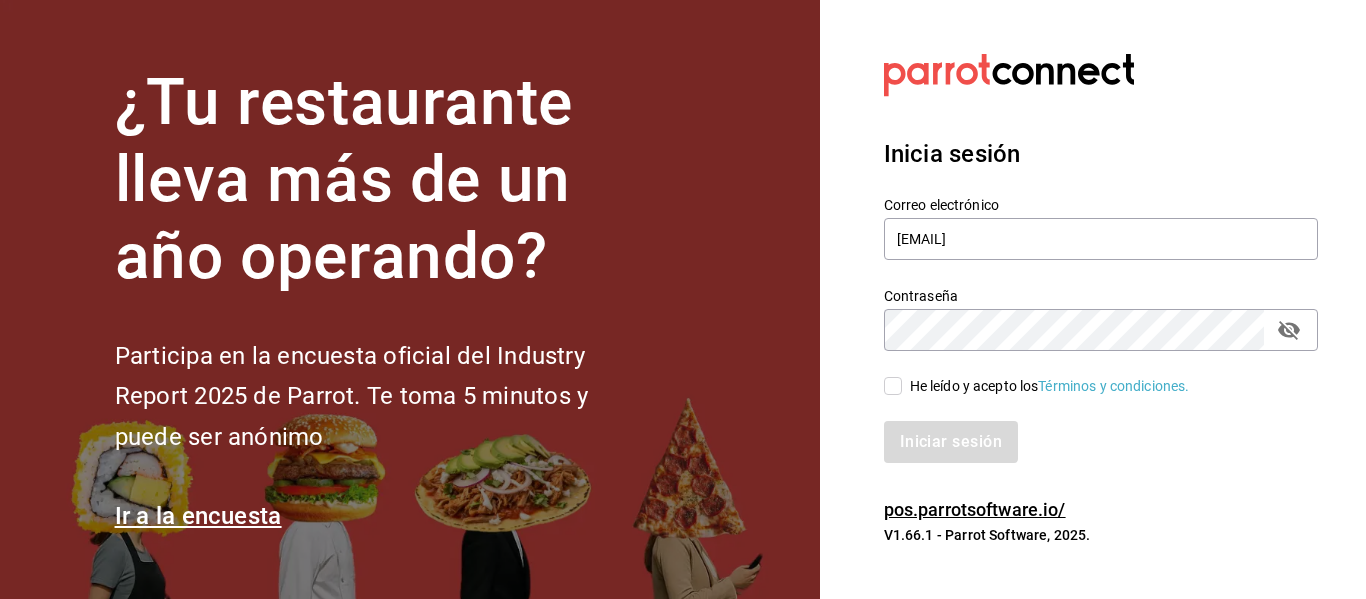 checkbox on "true" 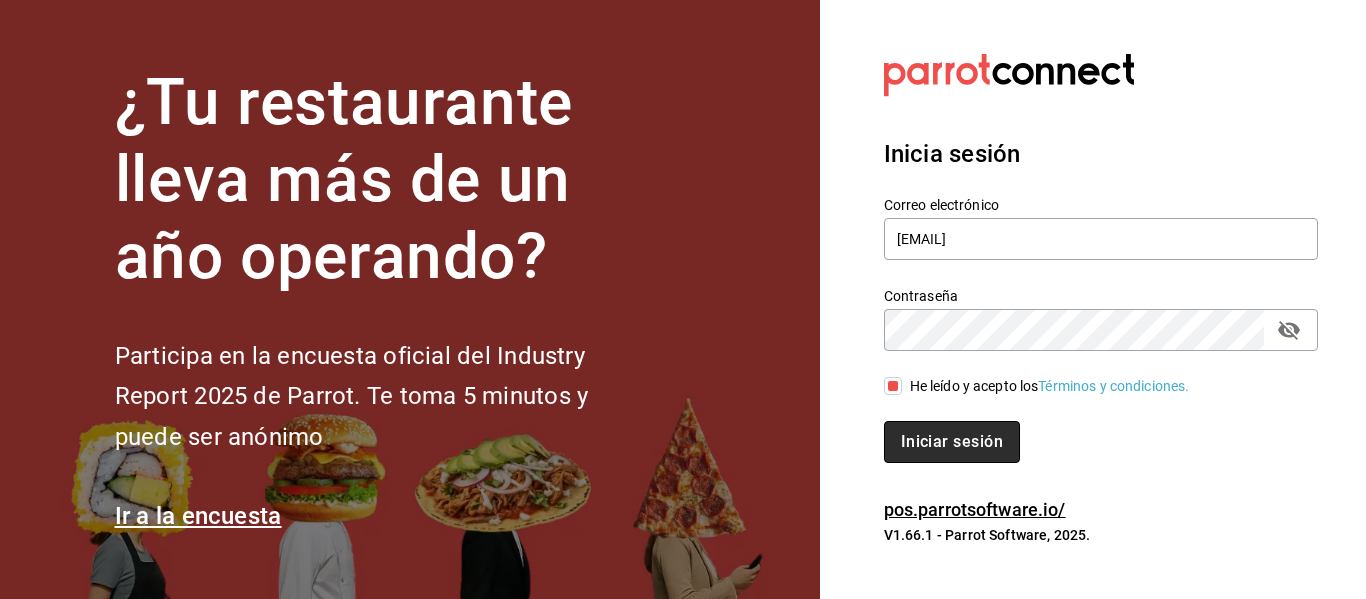 click on "Iniciar sesión" at bounding box center (952, 442) 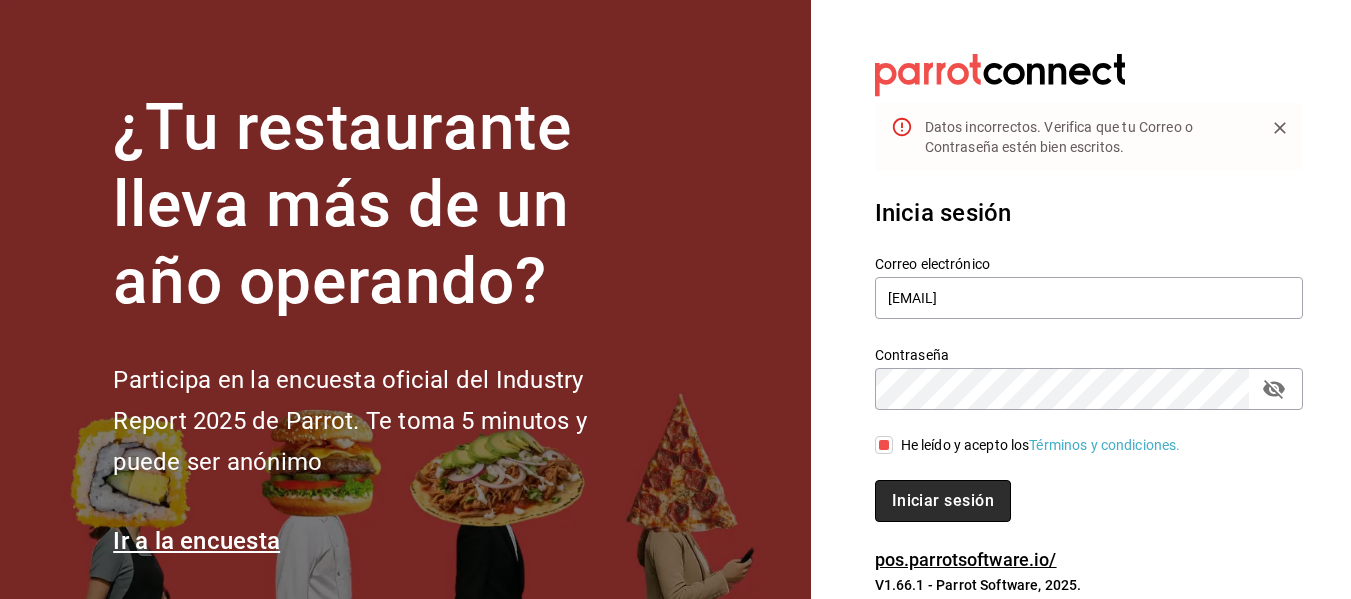 click on "Iniciar sesión" at bounding box center [943, 501] 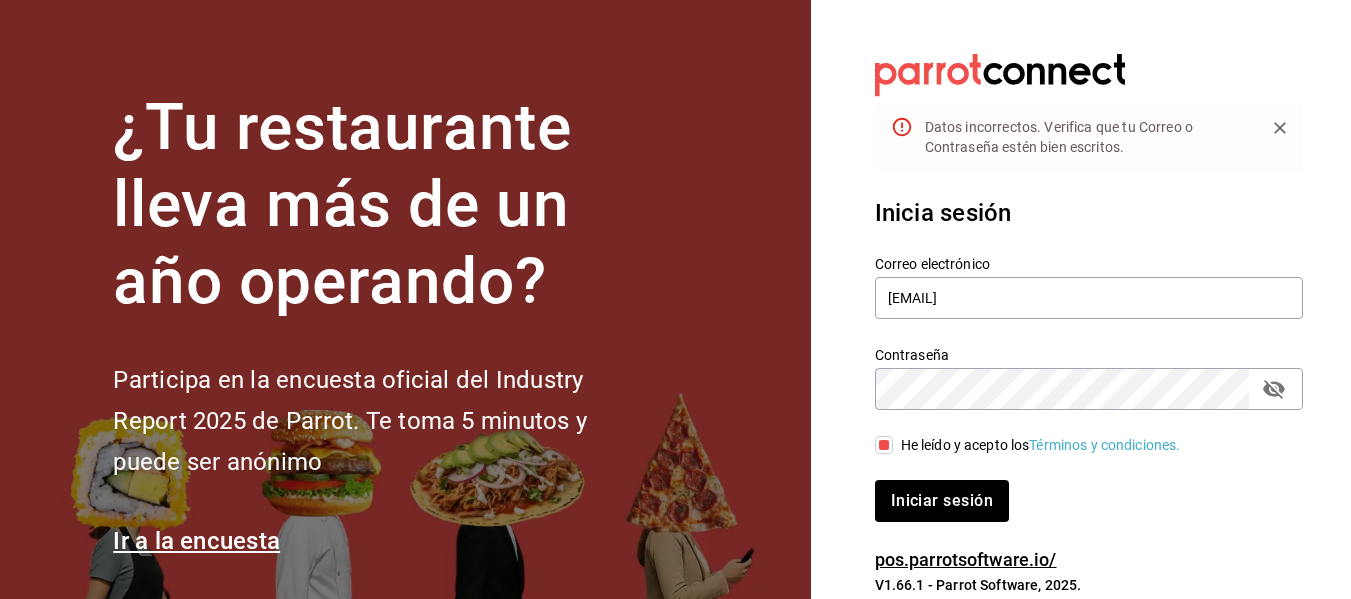 click on "Contraseña" at bounding box center [1089, 389] 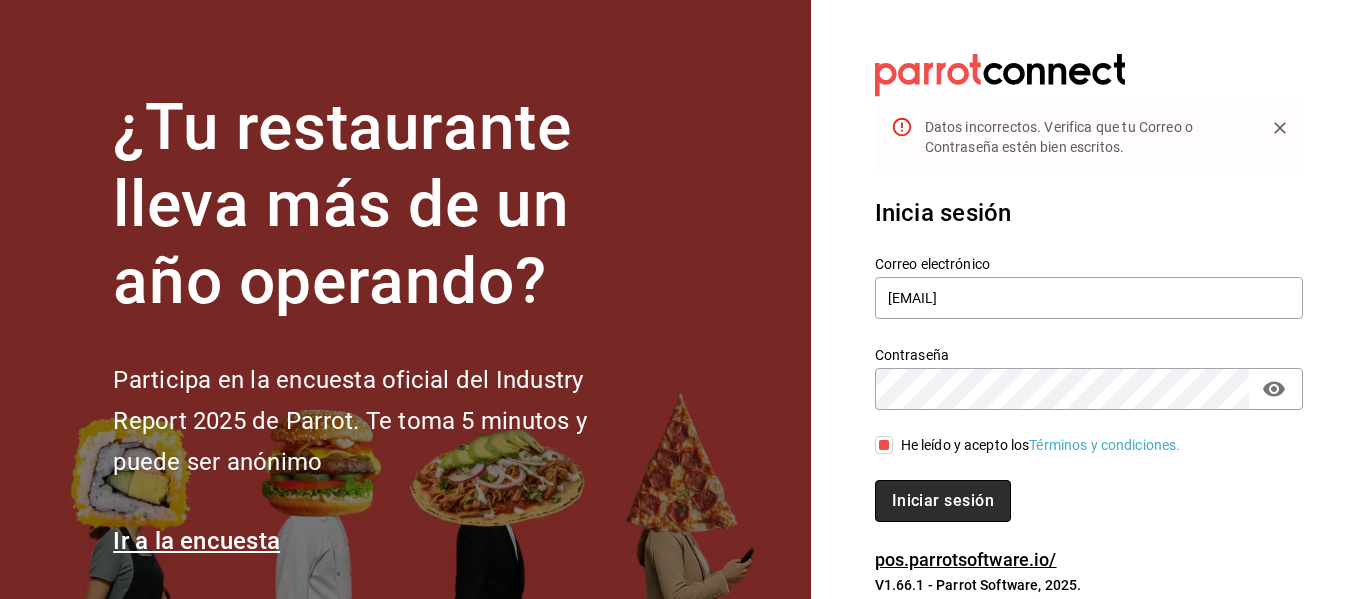 click on "Iniciar sesión" at bounding box center (943, 501) 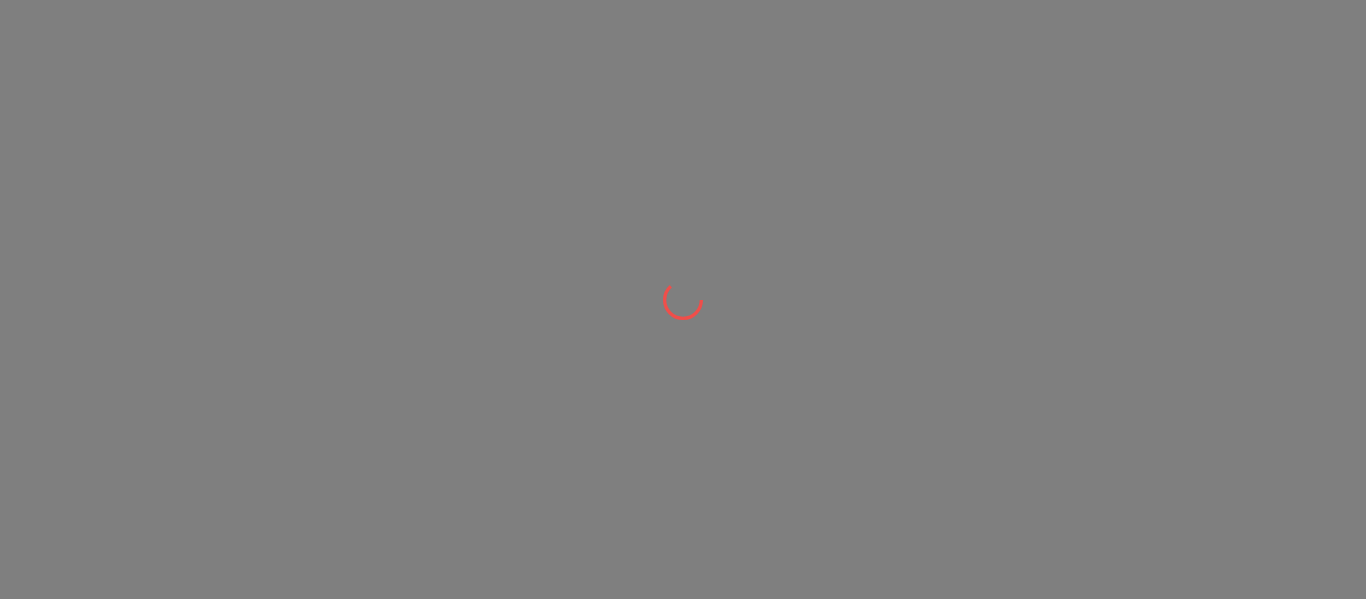 scroll, scrollTop: 0, scrollLeft: 0, axis: both 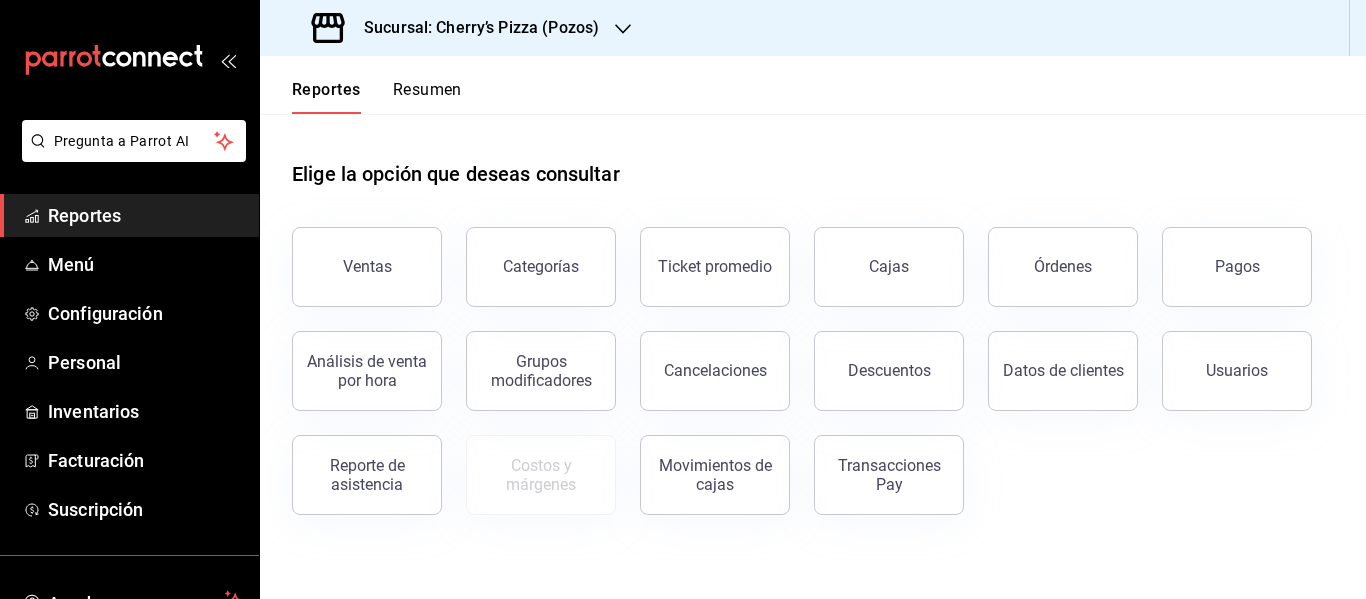 click on "Transacciones Pay" at bounding box center [889, 475] 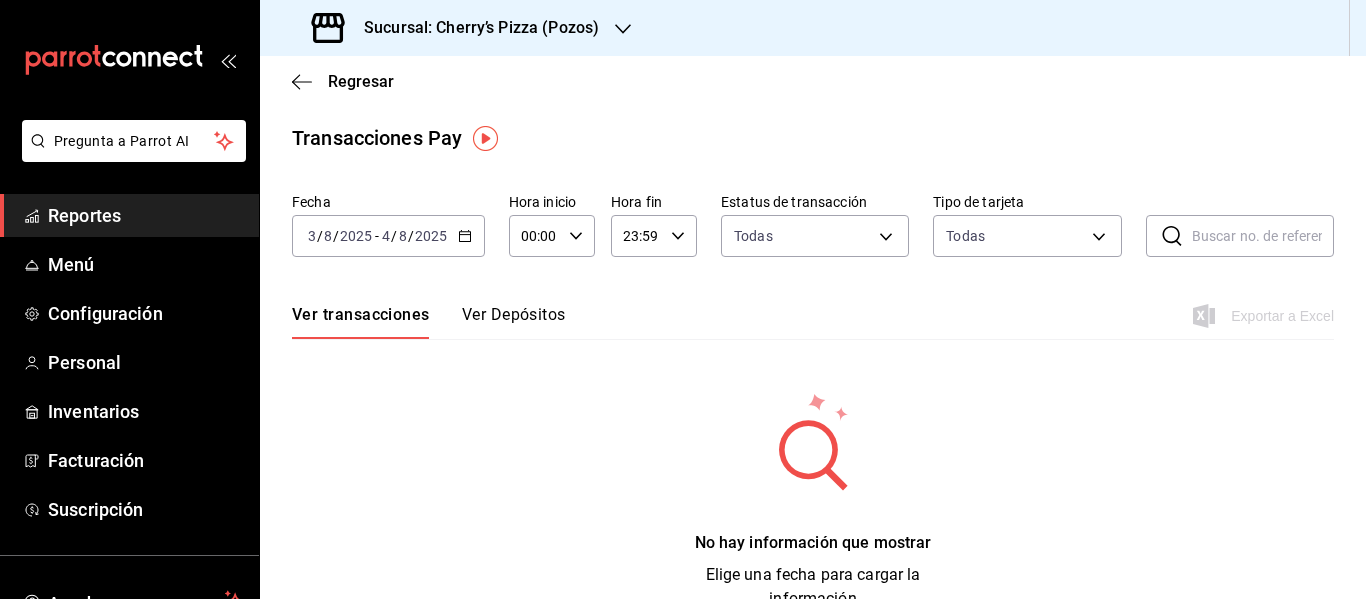 drag, startPoint x: 415, startPoint y: 223, endPoint x: 417, endPoint y: 233, distance: 10.198039 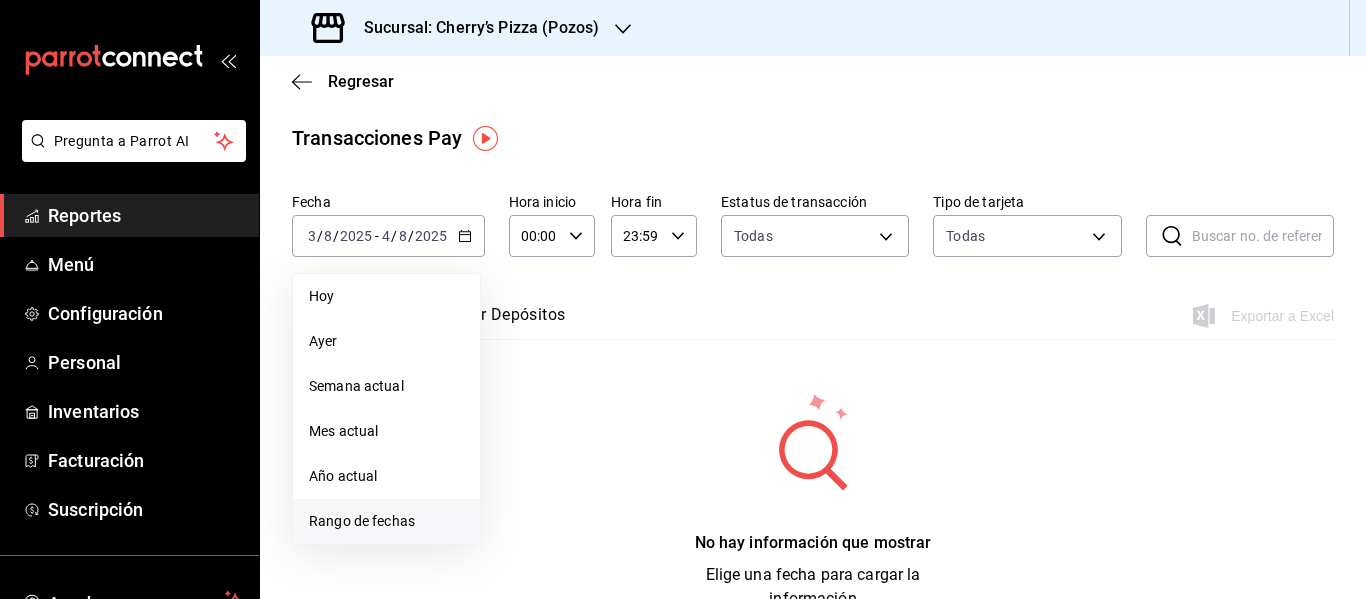 click on "Rango de fechas" at bounding box center (386, 521) 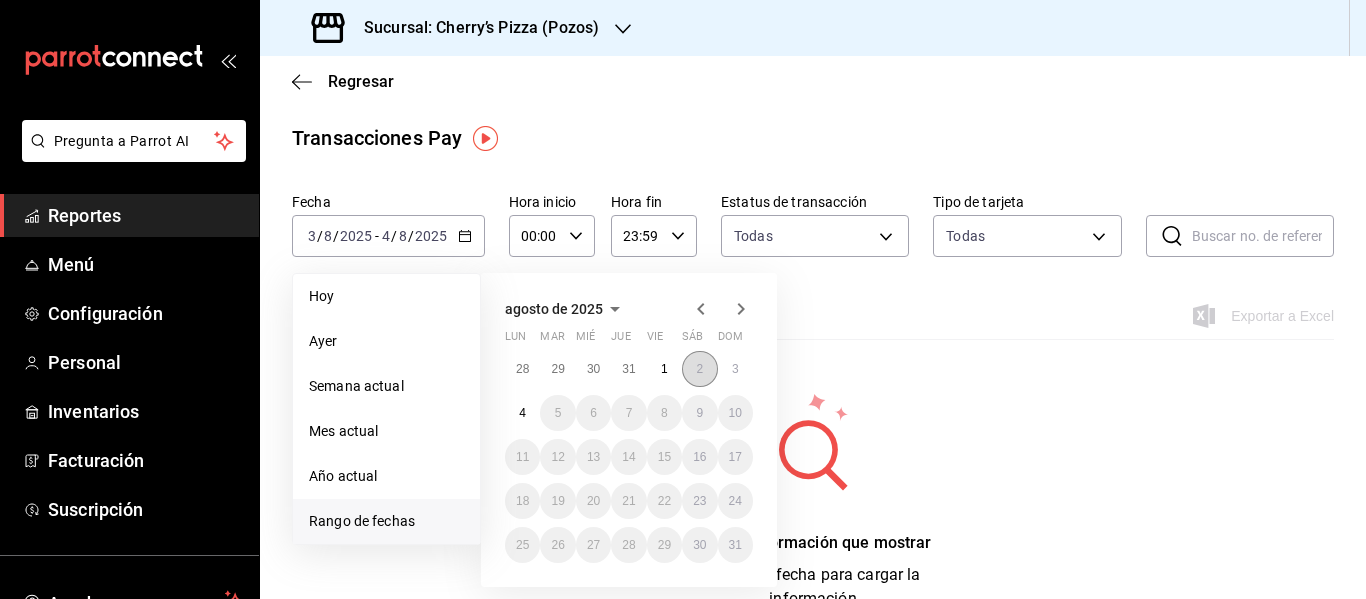 click on "2" at bounding box center [699, 369] 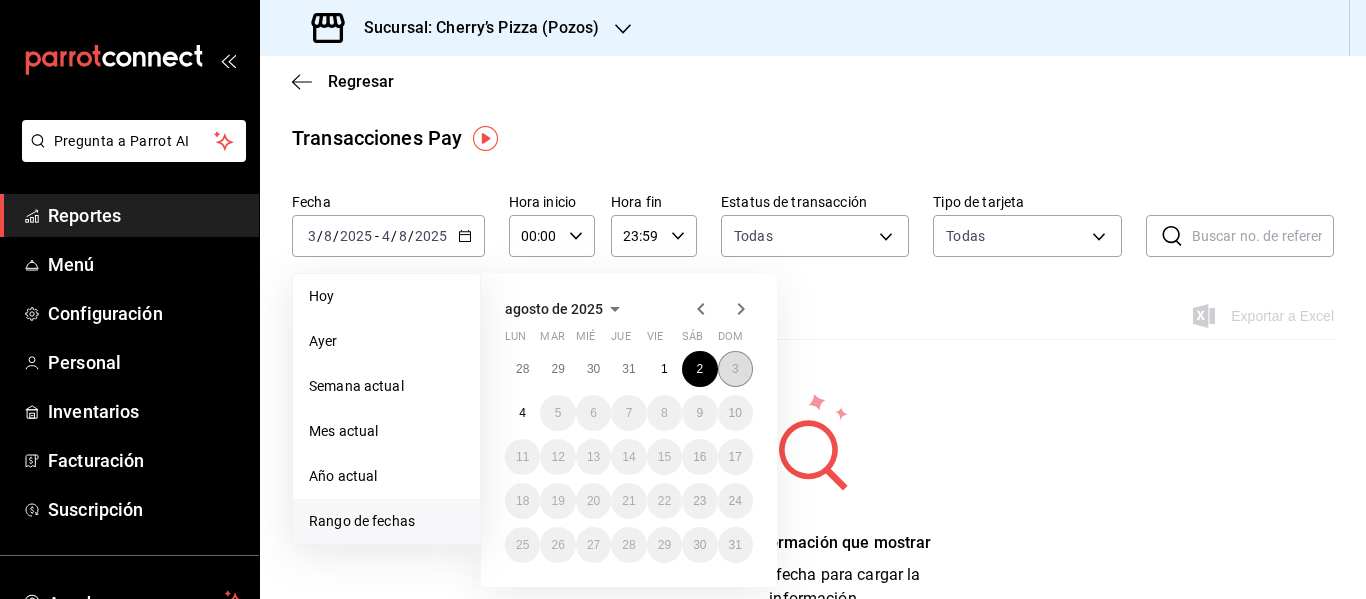 click on "3" at bounding box center [735, 369] 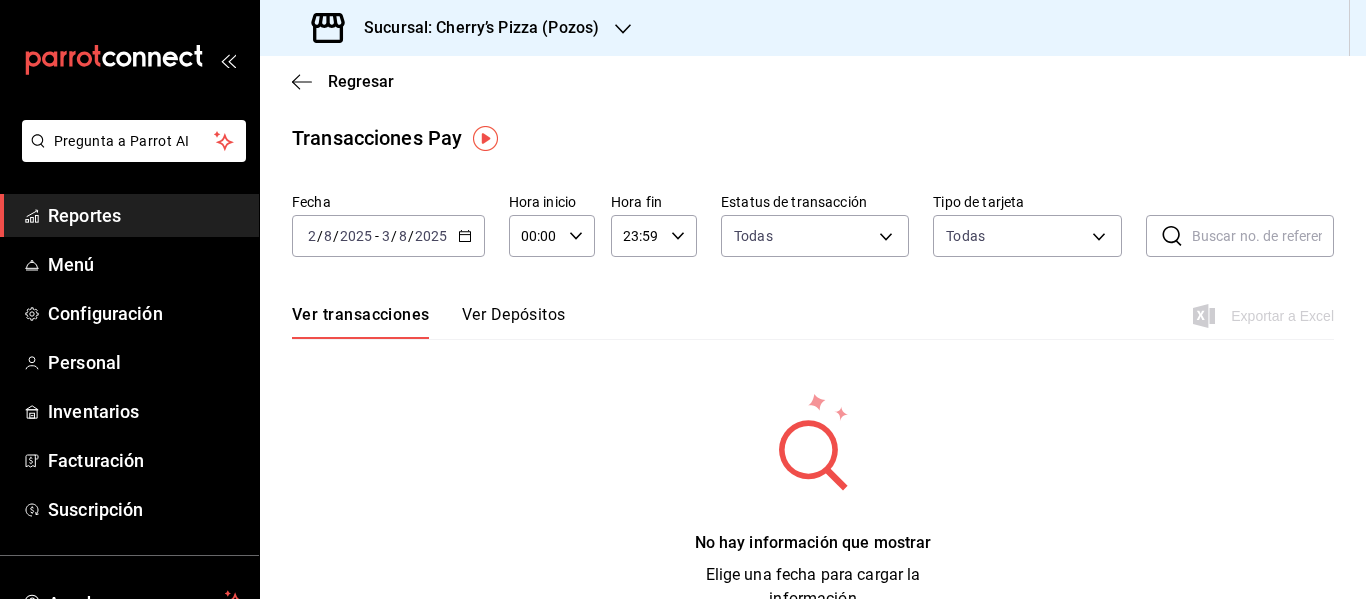 click on "Sucursal: Cherry’s Pizza (Pozos)" at bounding box center [457, 28] 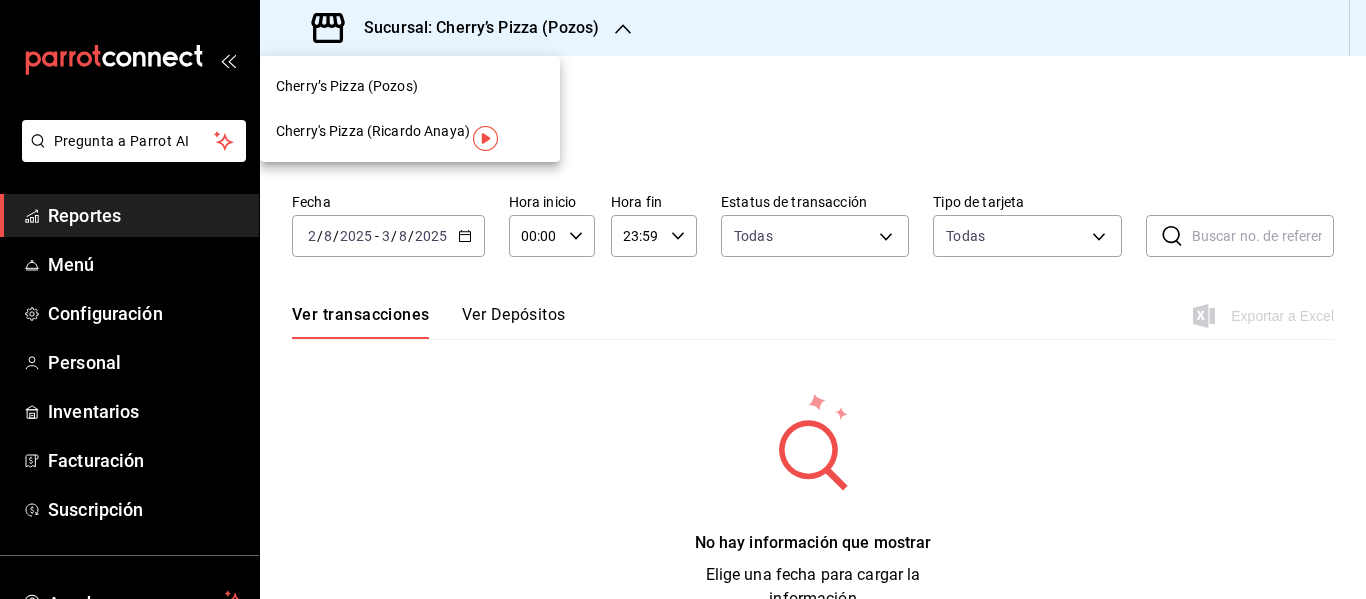 click on "Cherry's Pizza (Ricardo Anaya)" at bounding box center [410, 131] 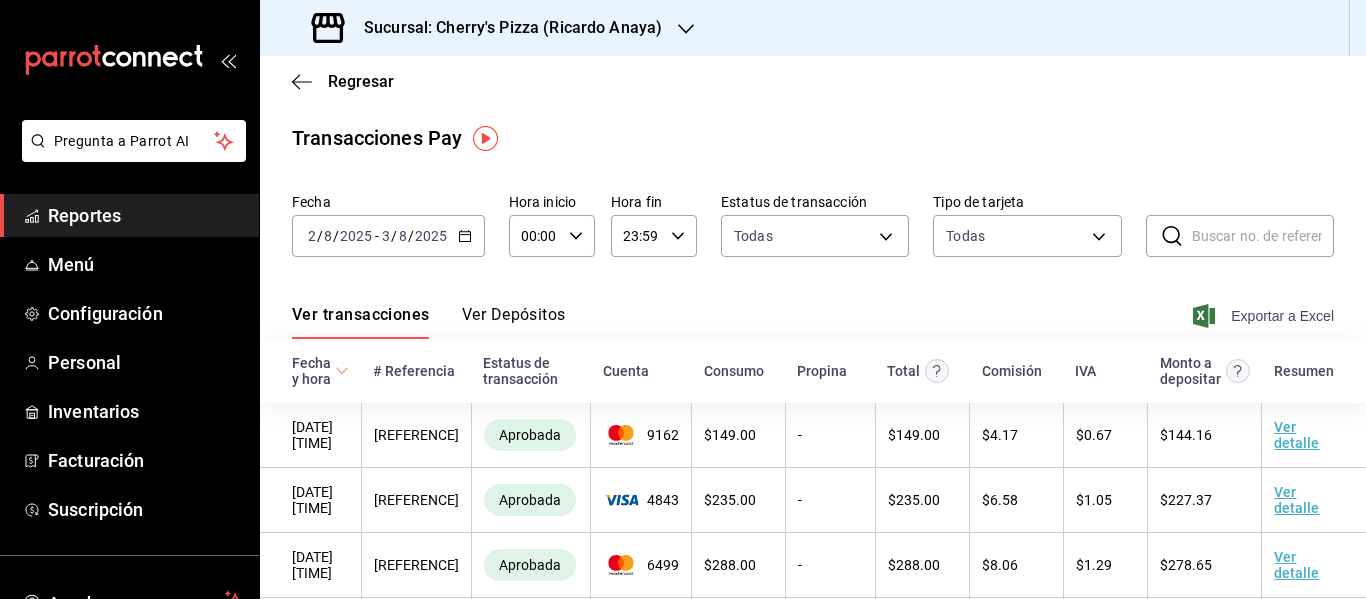 click on "Exportar a Excel" at bounding box center [1265, 316] 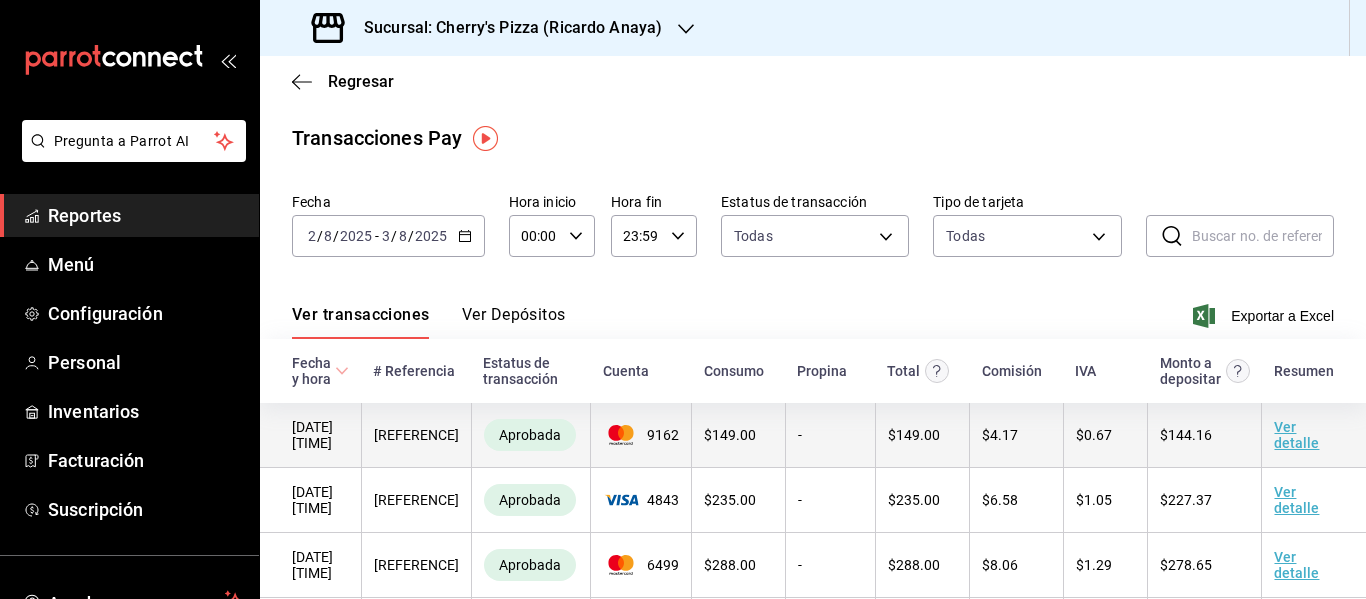 click on "Ver detalle" at bounding box center [1314, 435] 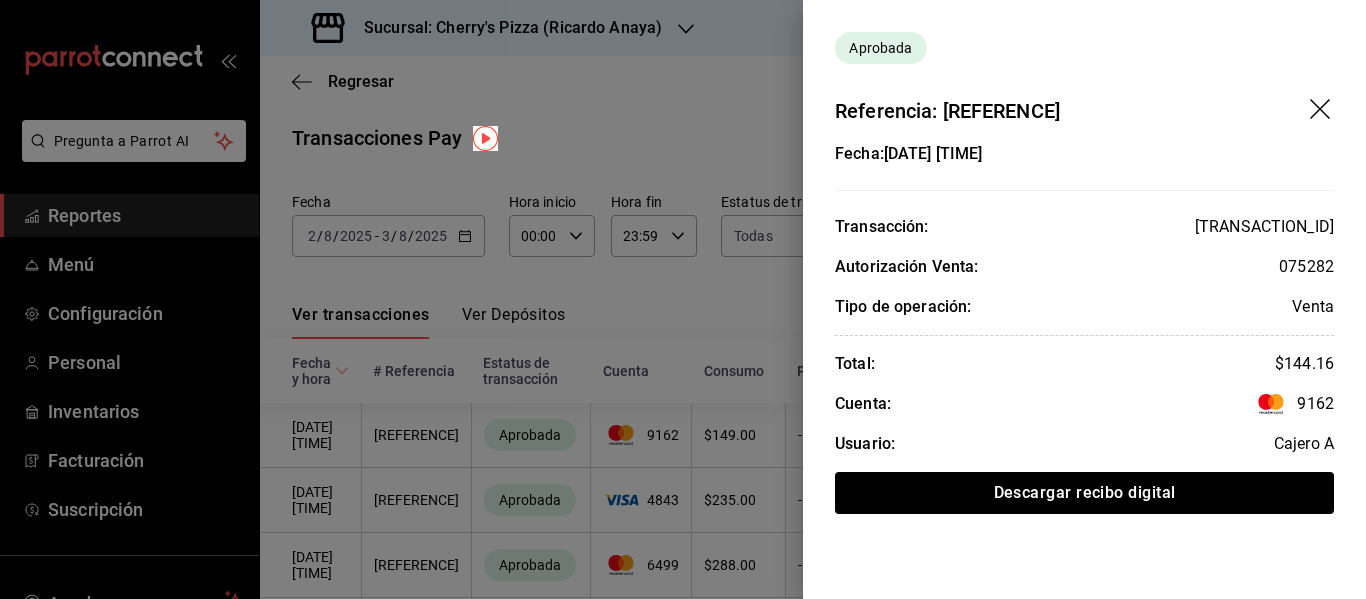 drag, startPoint x: 1317, startPoint y: 109, endPoint x: 1279, endPoint y: 24, distance: 93.10747 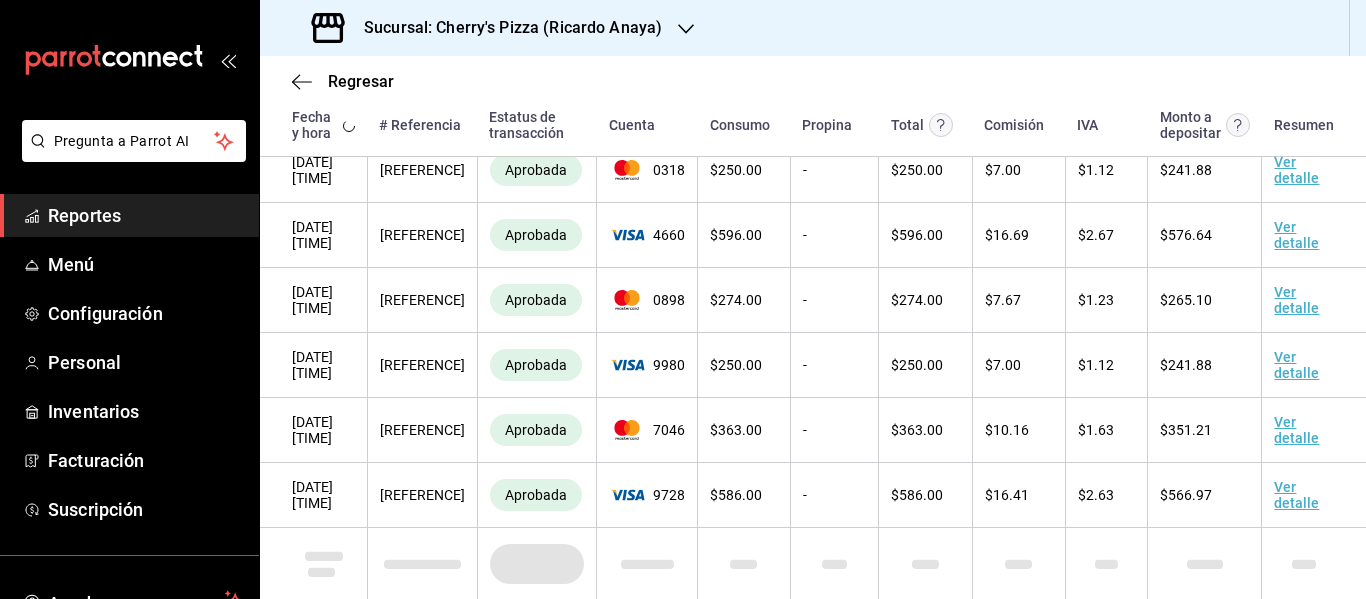 scroll, scrollTop: 545, scrollLeft: 0, axis: vertical 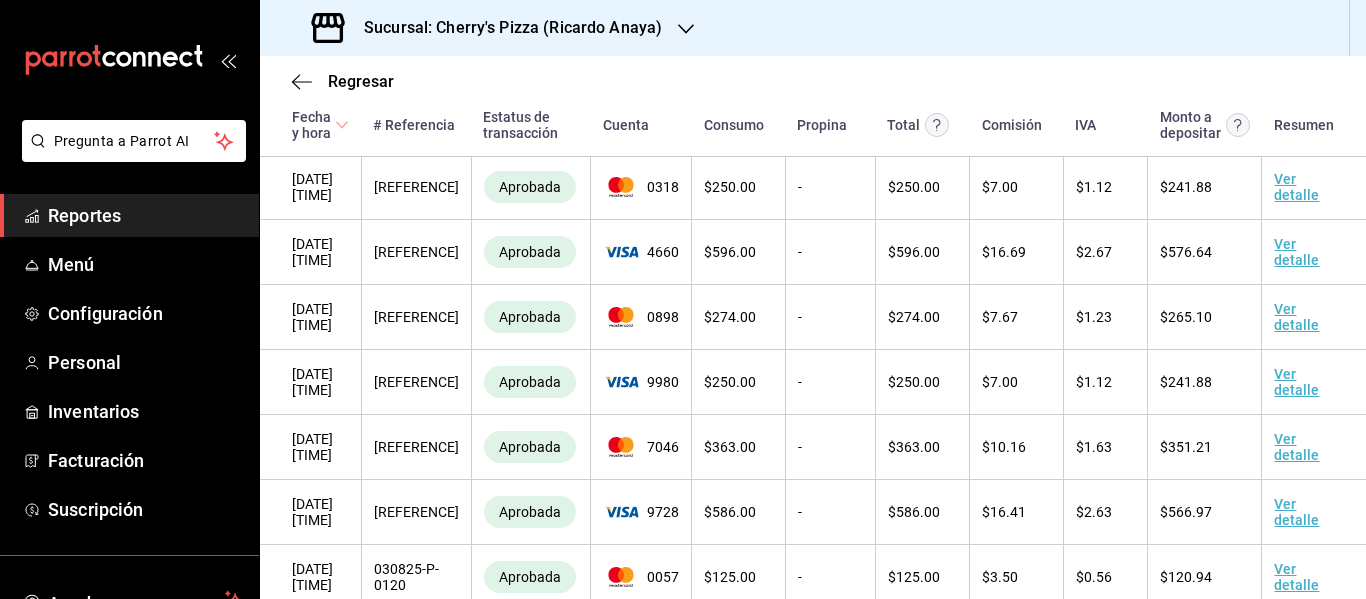 click on "Reportes" at bounding box center [145, 215] 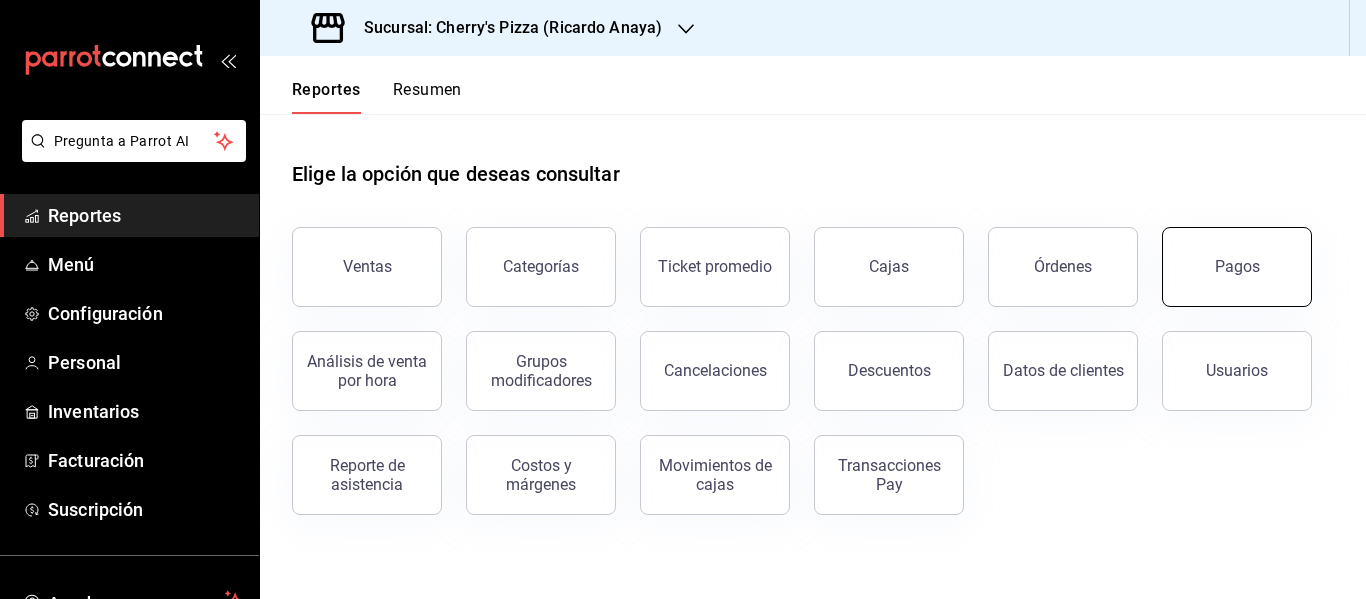 click on "Pagos" at bounding box center [1237, 267] 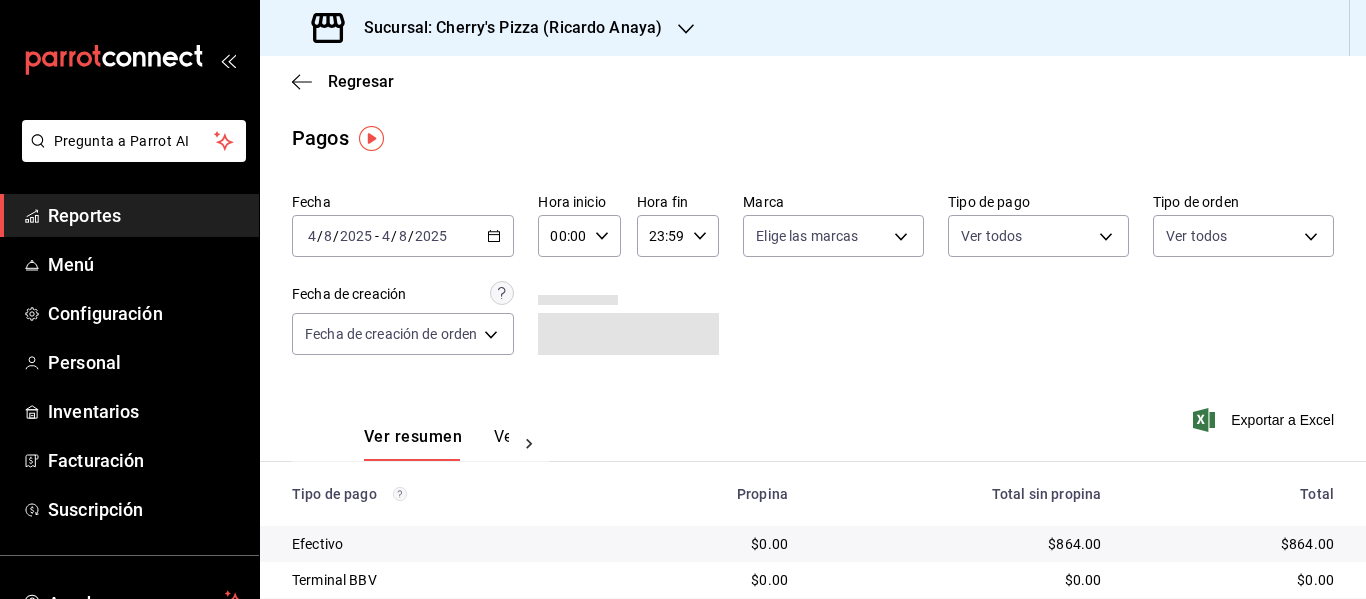 click 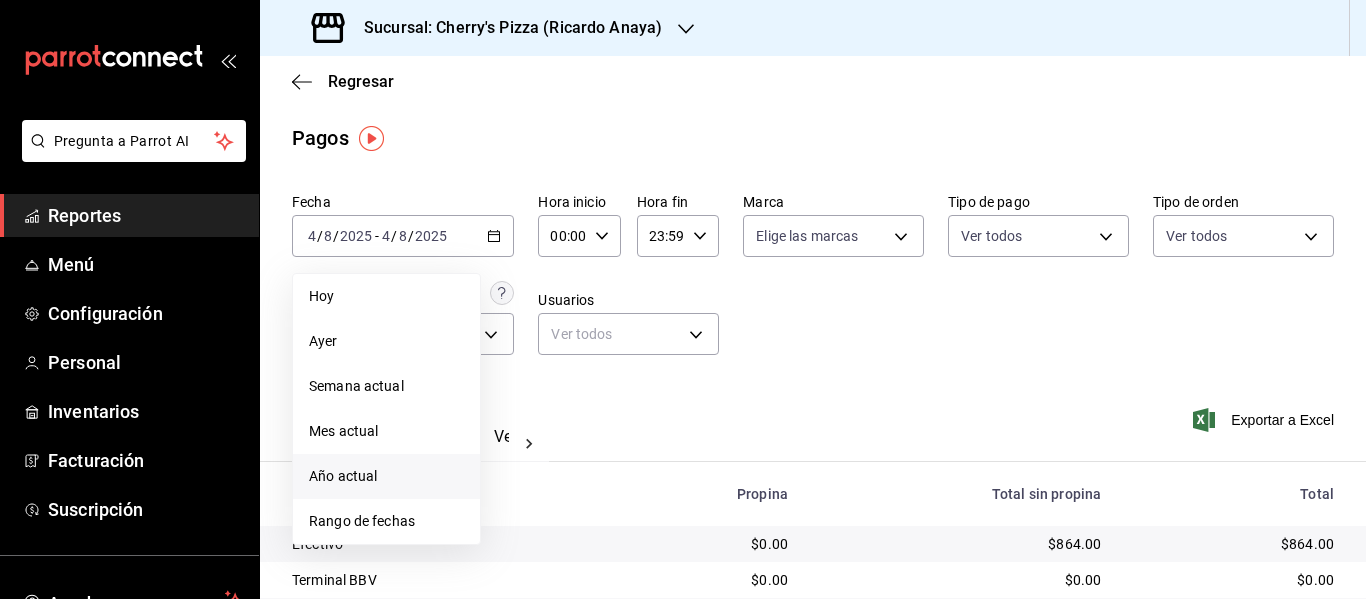 click on "Año actual" at bounding box center [386, 476] 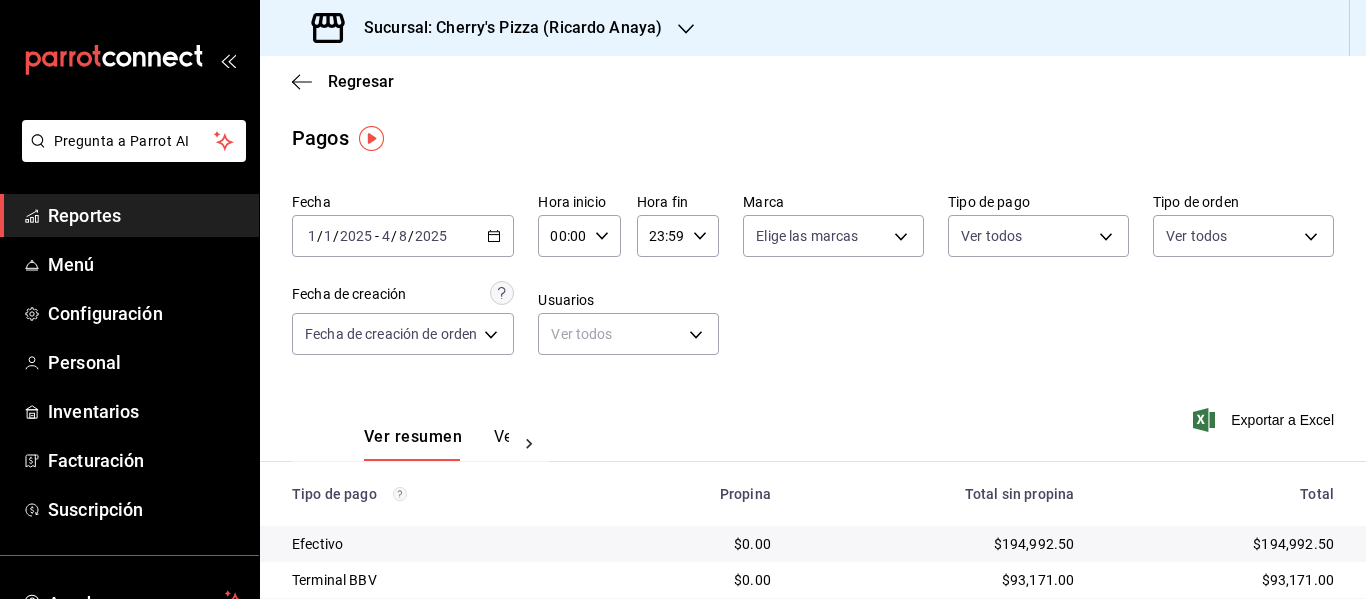 click 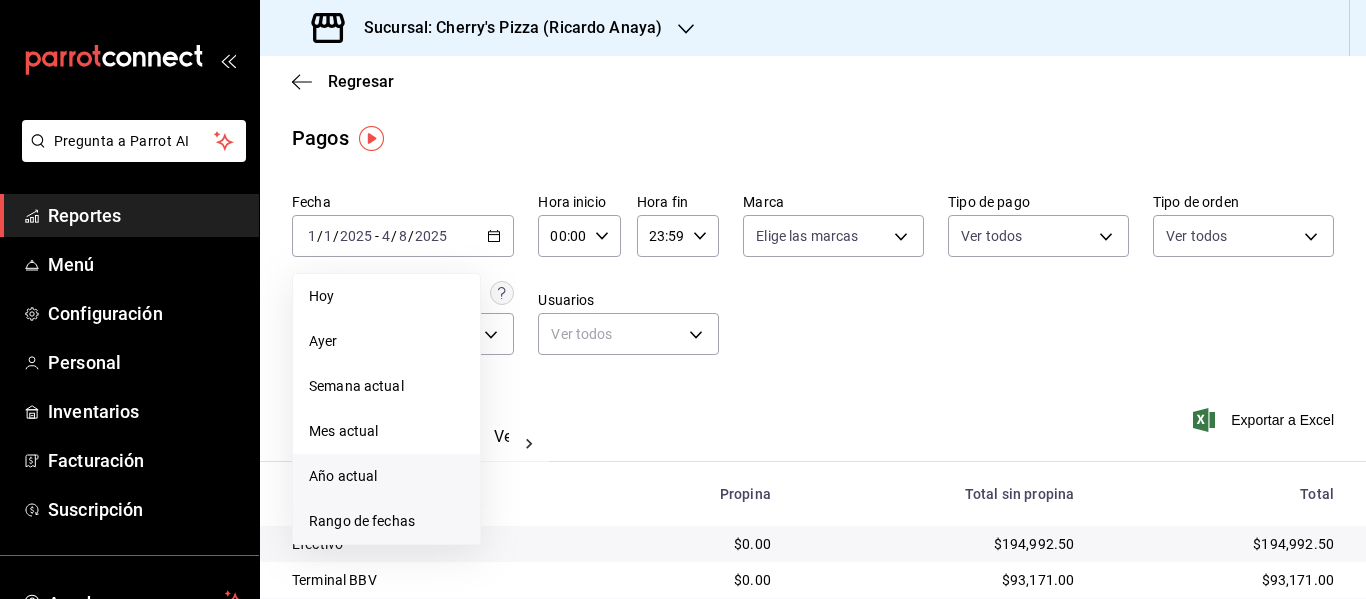 click on "Rango de fechas" at bounding box center [386, 521] 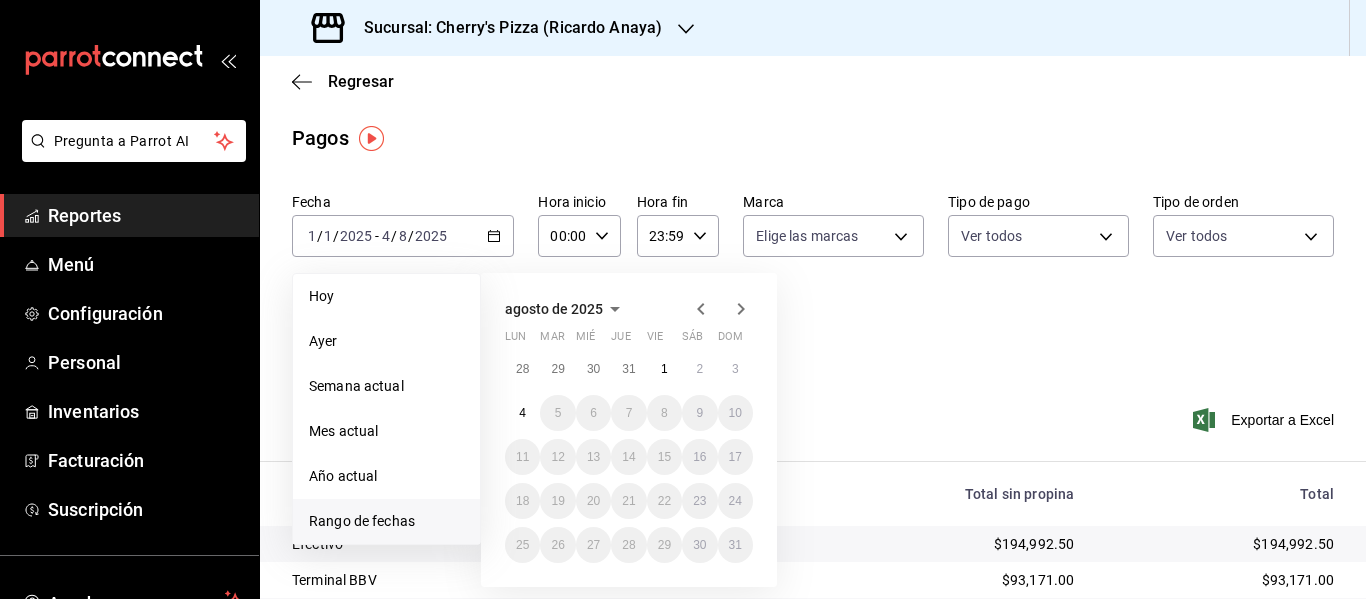 click 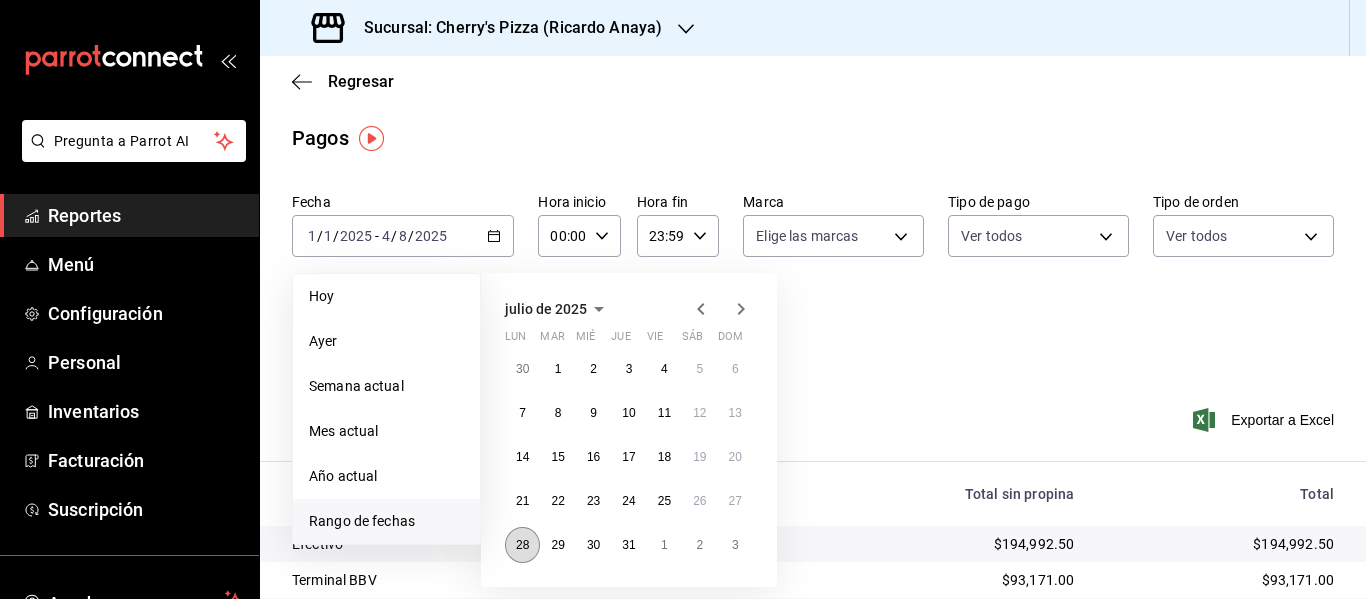 click on "28" at bounding box center (522, 545) 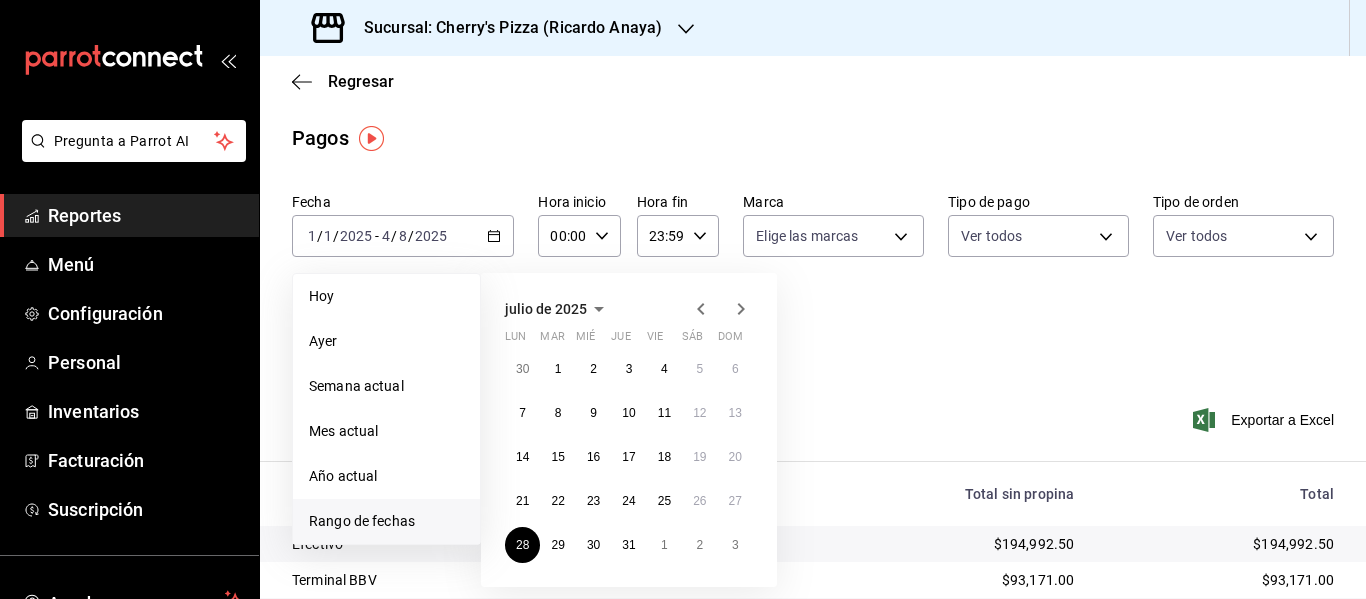 click 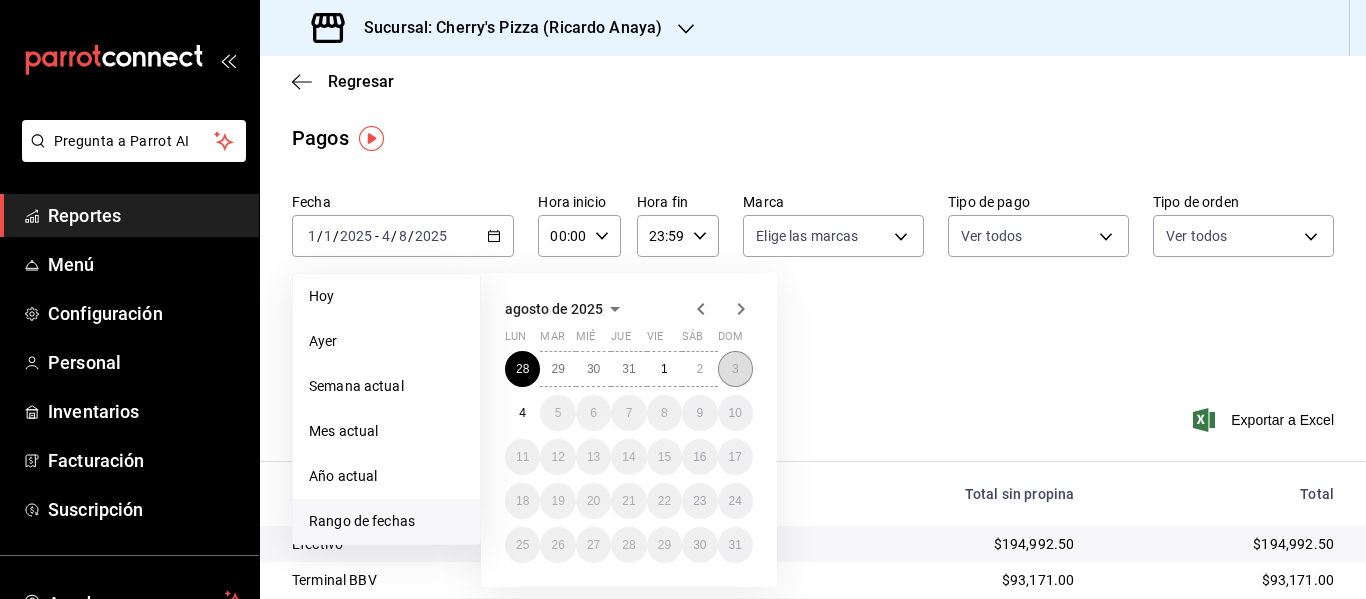 click on "3" at bounding box center [735, 369] 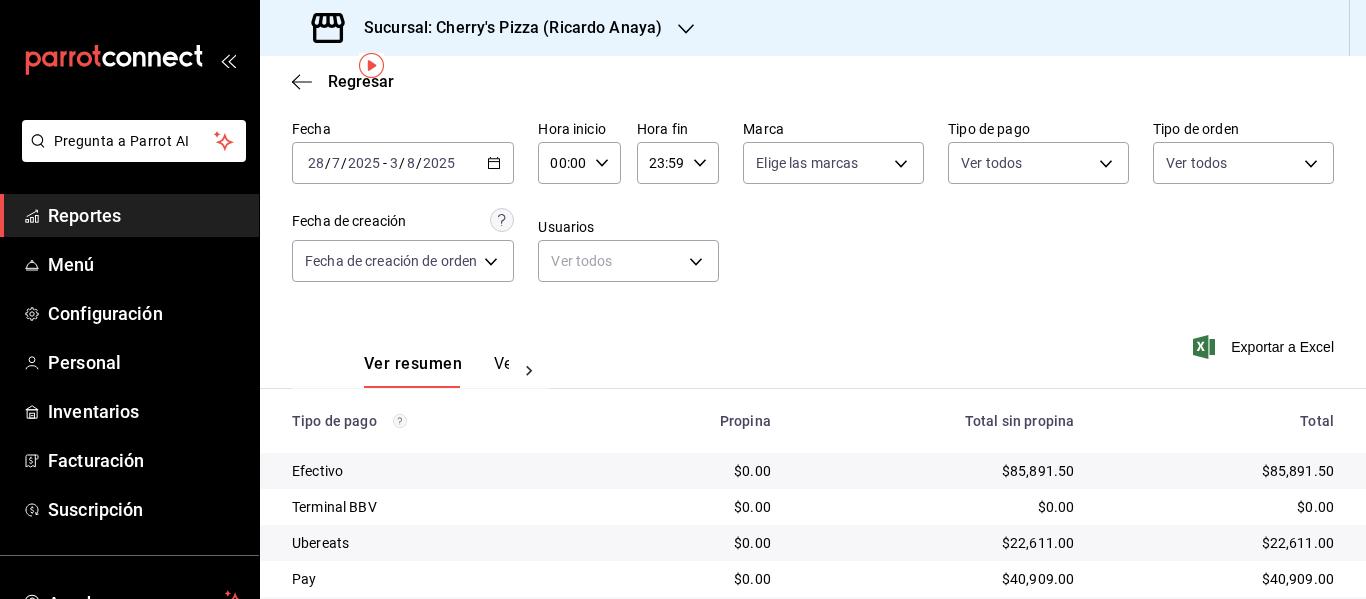 scroll, scrollTop: 0, scrollLeft: 0, axis: both 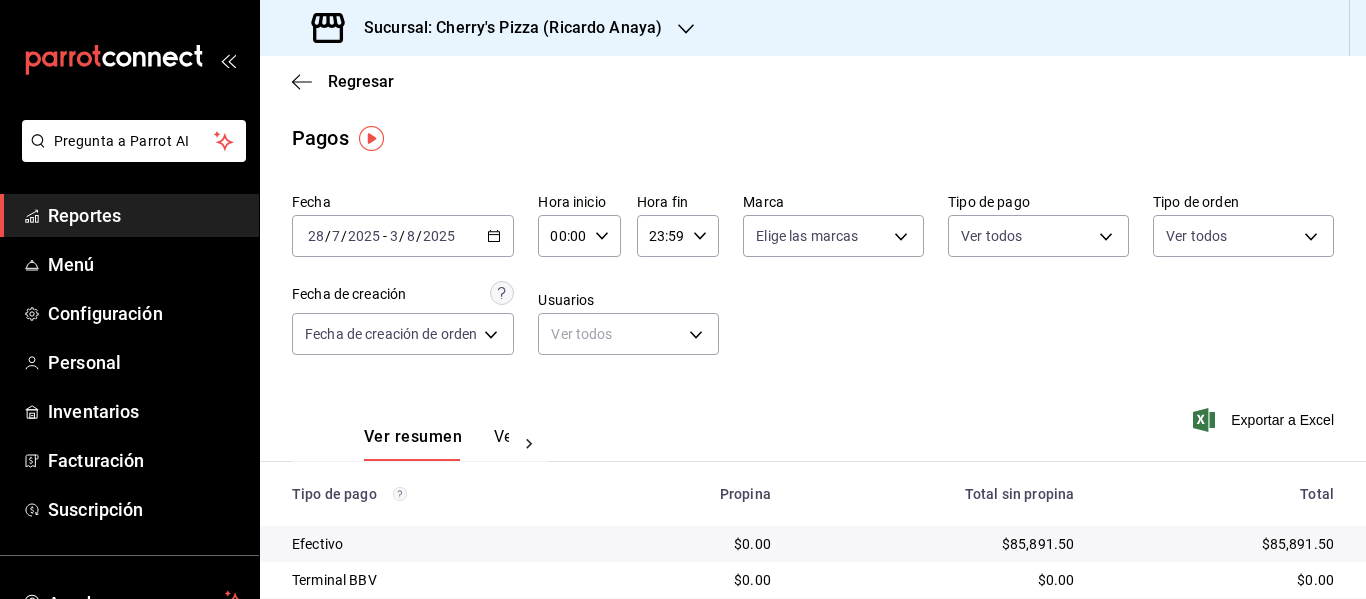 click on "2025" at bounding box center [439, 236] 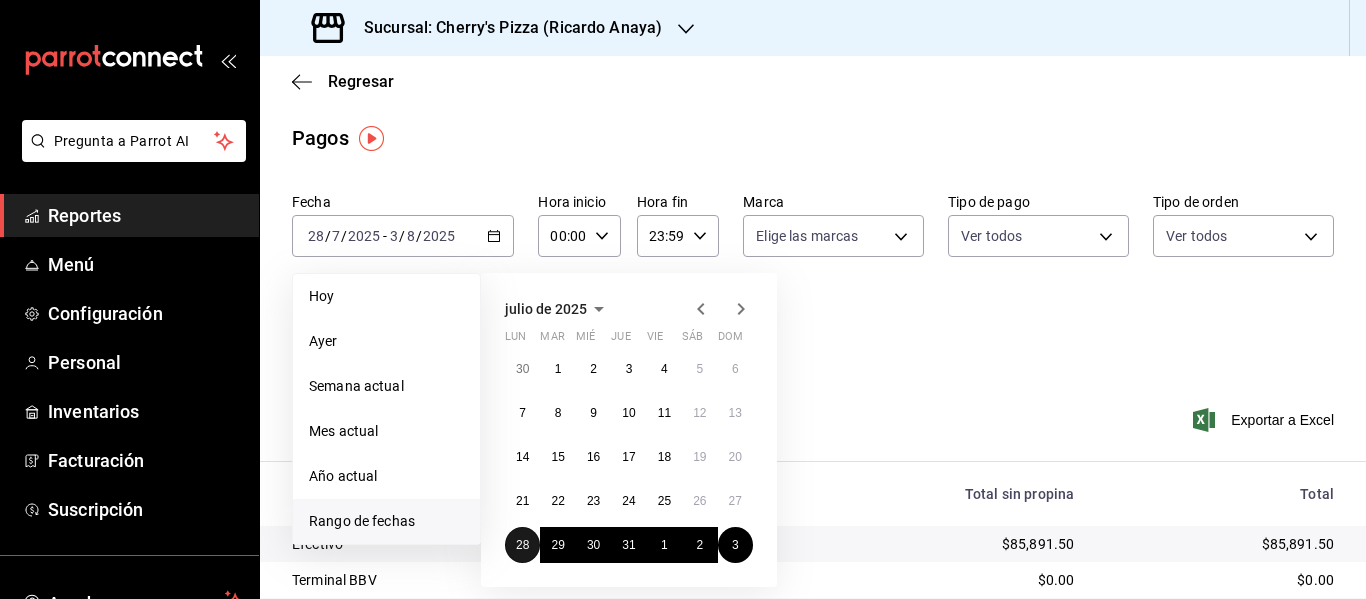 click on "28" at bounding box center [522, 545] 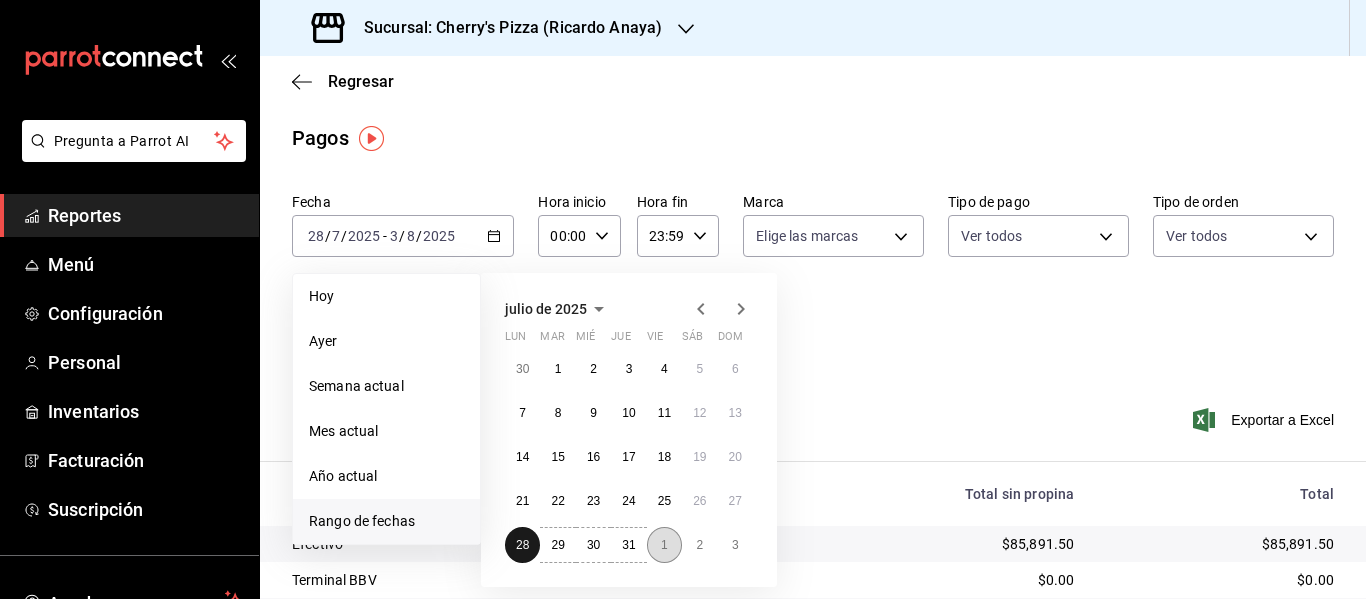 click on "28" at bounding box center (522, 545) 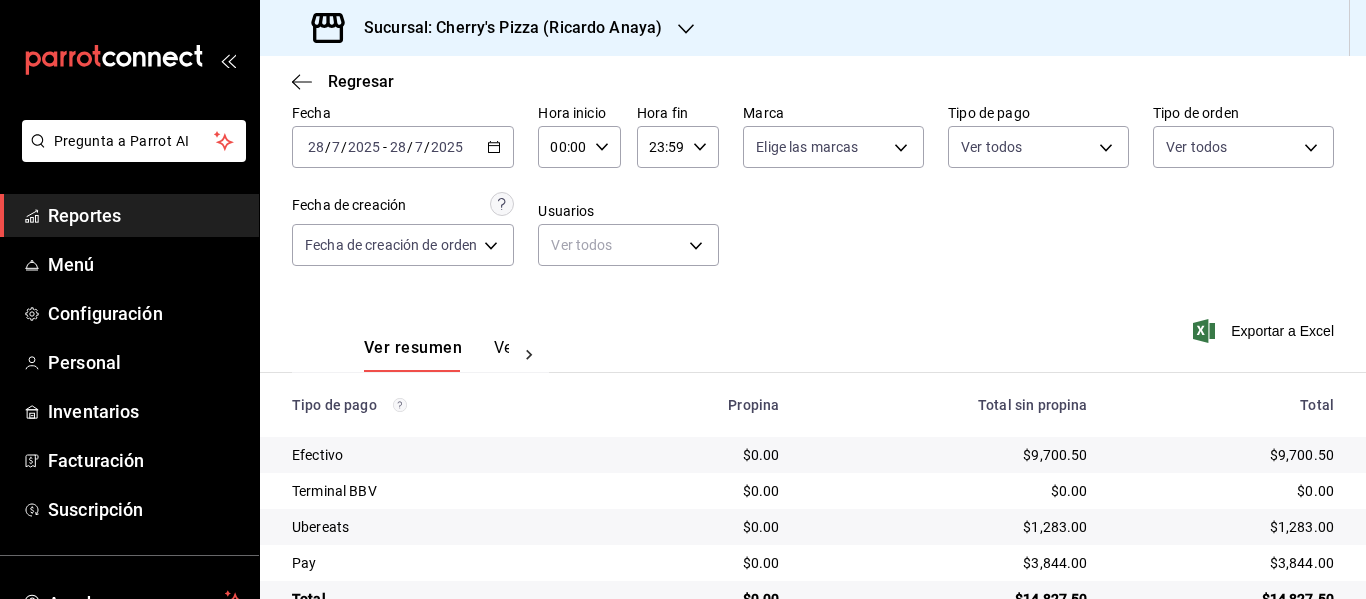 scroll, scrollTop: 40, scrollLeft: 0, axis: vertical 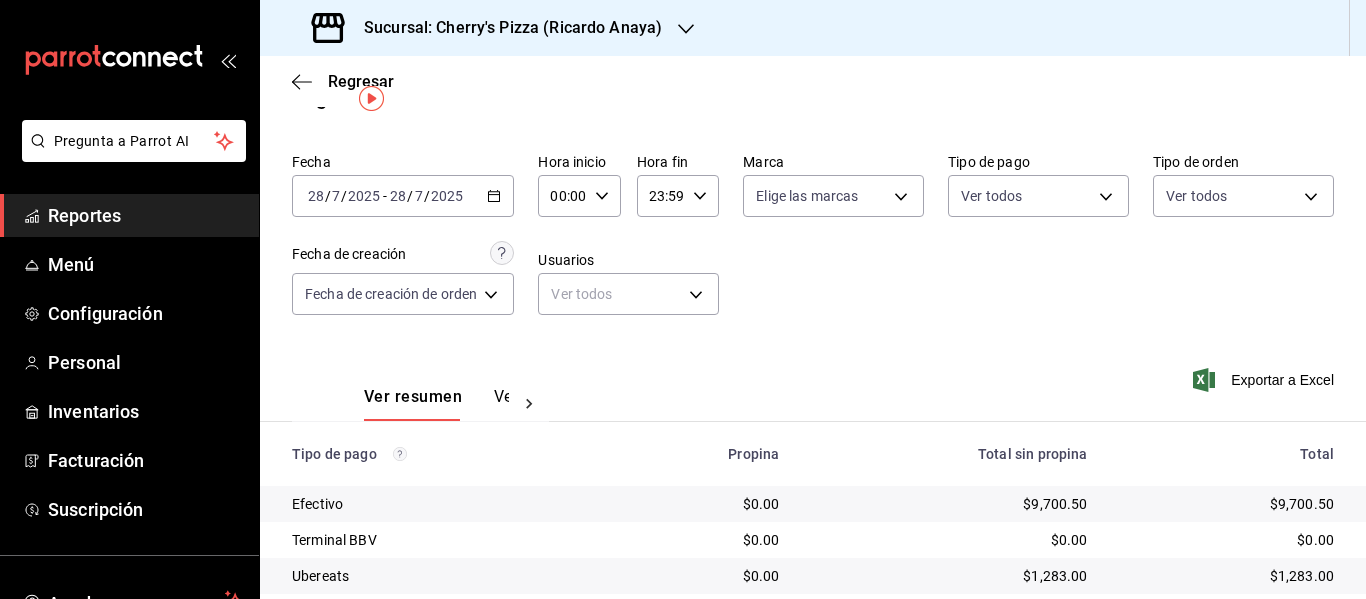 click on "2025-07-28 28 / 7 / 2025 - 2025-07-28 28 / 7 / 2025" at bounding box center [403, 196] 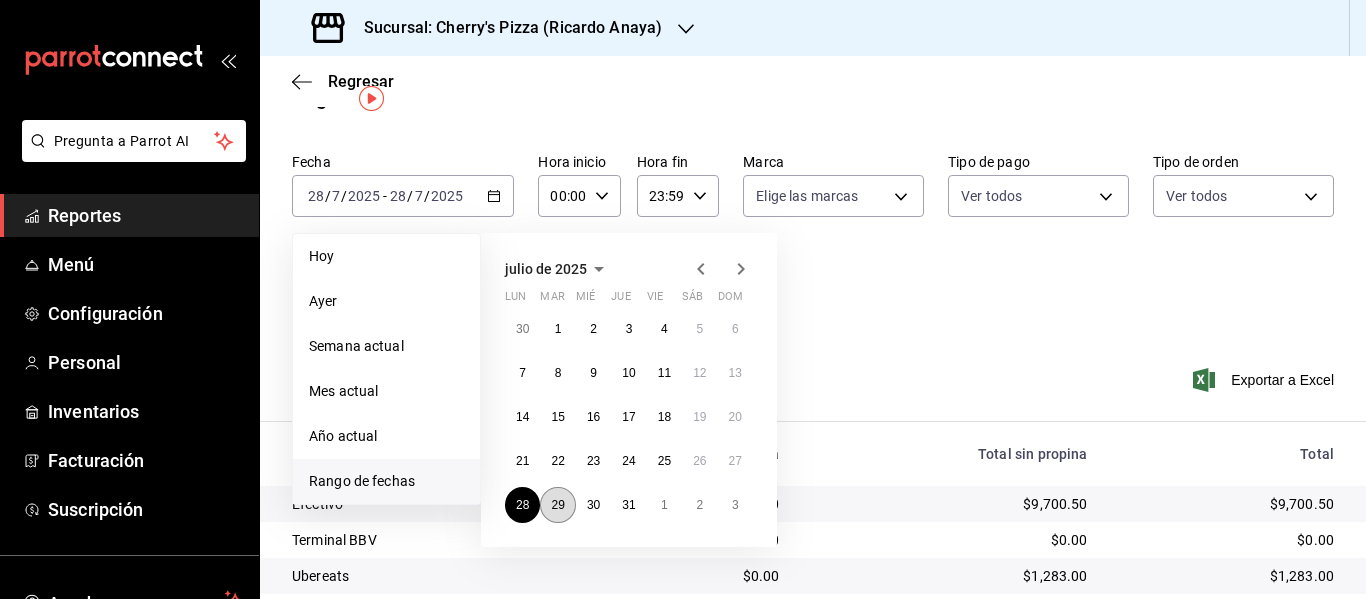 click on "29" at bounding box center (557, 505) 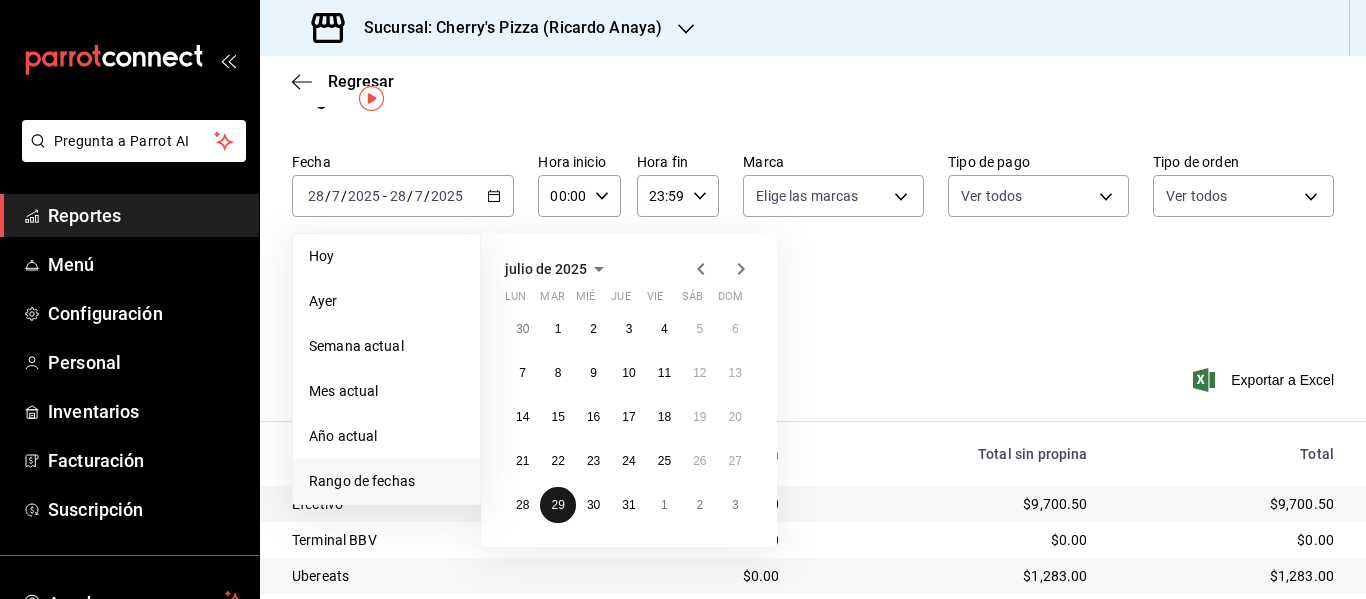 click on "29" at bounding box center [557, 505] 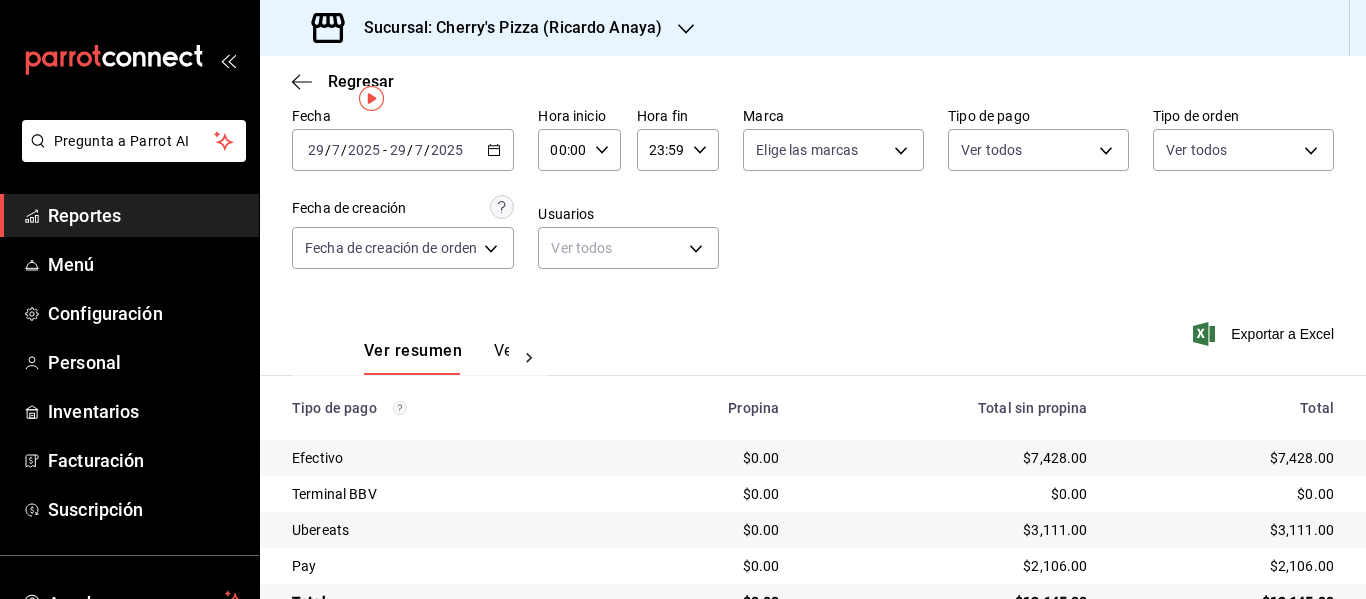 scroll, scrollTop: 40, scrollLeft: 0, axis: vertical 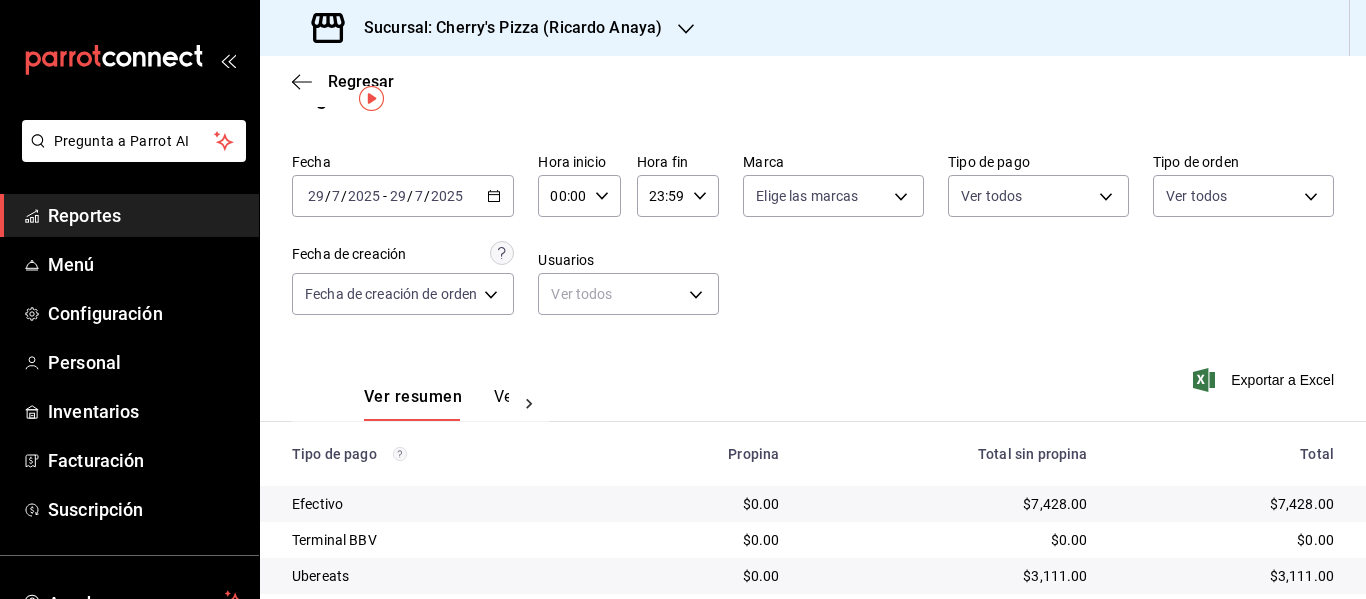 click on "2025-07-29 29 / 7 / 2025 - 2025-07-29 29 / 7 / 2025" at bounding box center [403, 196] 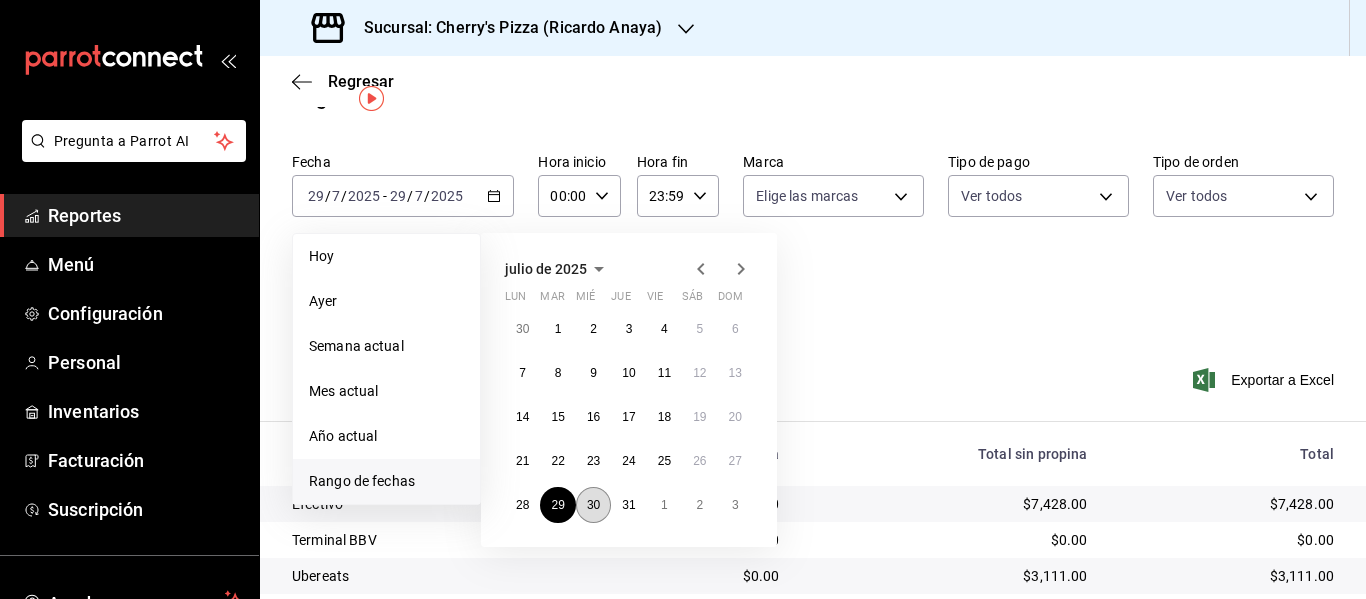 click on "30" at bounding box center [593, 505] 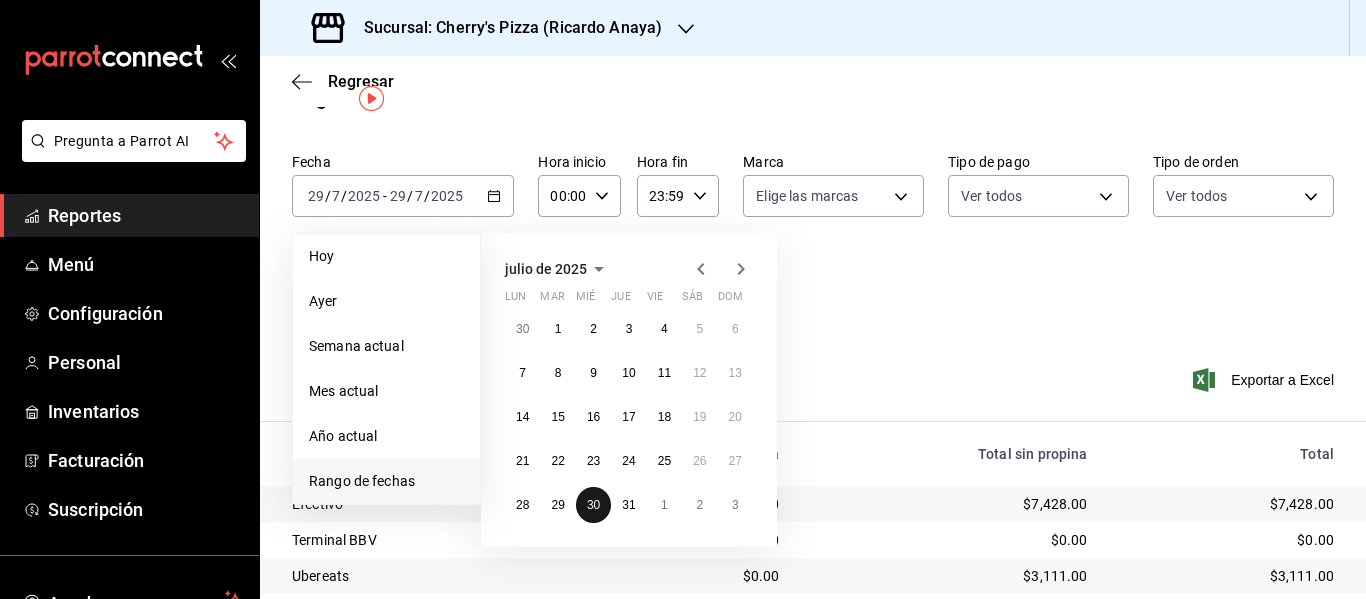 click on "30" at bounding box center (593, 505) 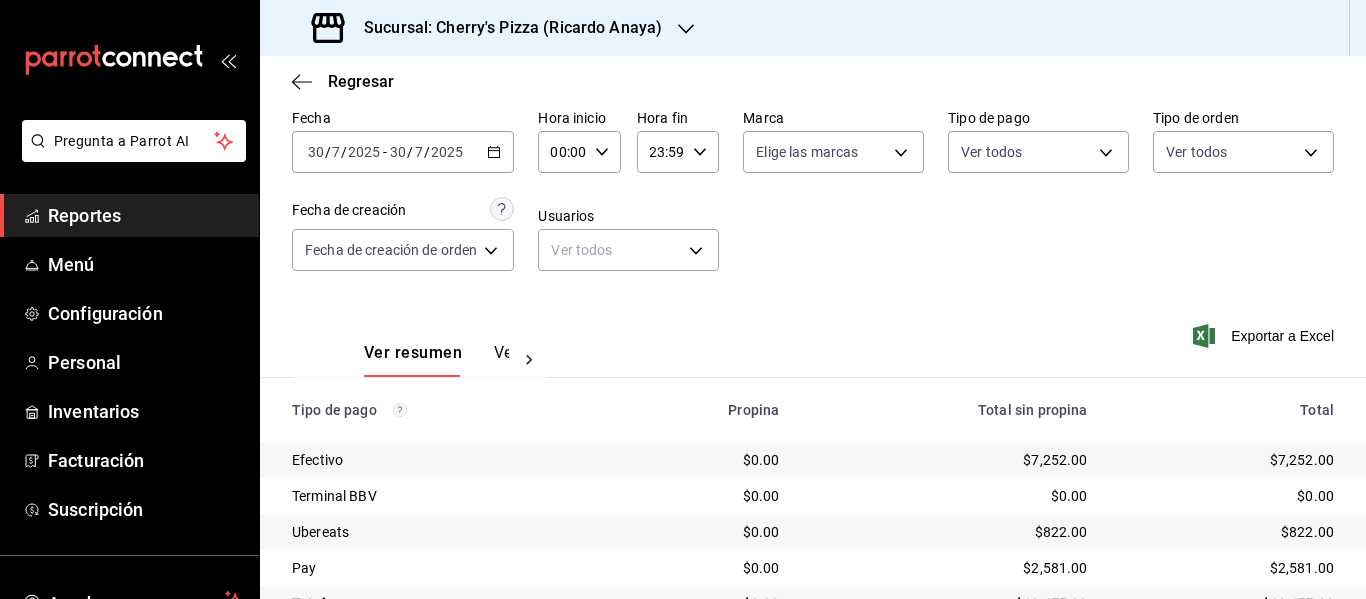 scroll, scrollTop: 40, scrollLeft: 0, axis: vertical 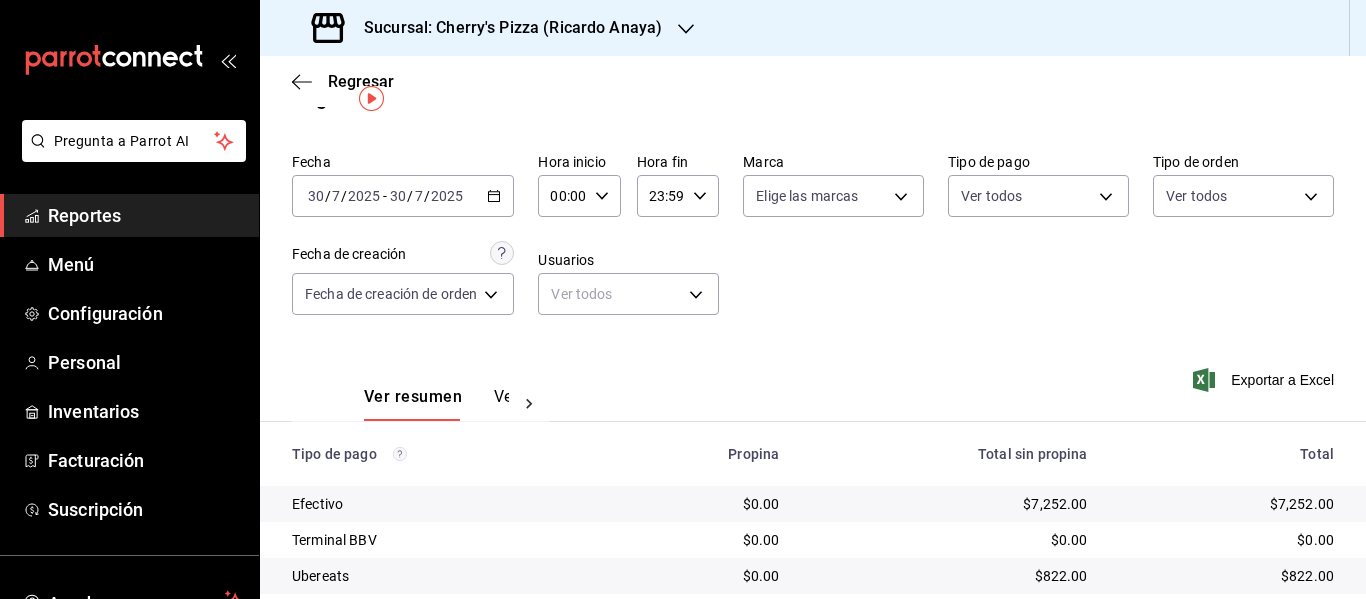click on "2025-07-30 30 / 7 / 2025 - 2025-07-30 30 / 7 / 2025" at bounding box center [403, 196] 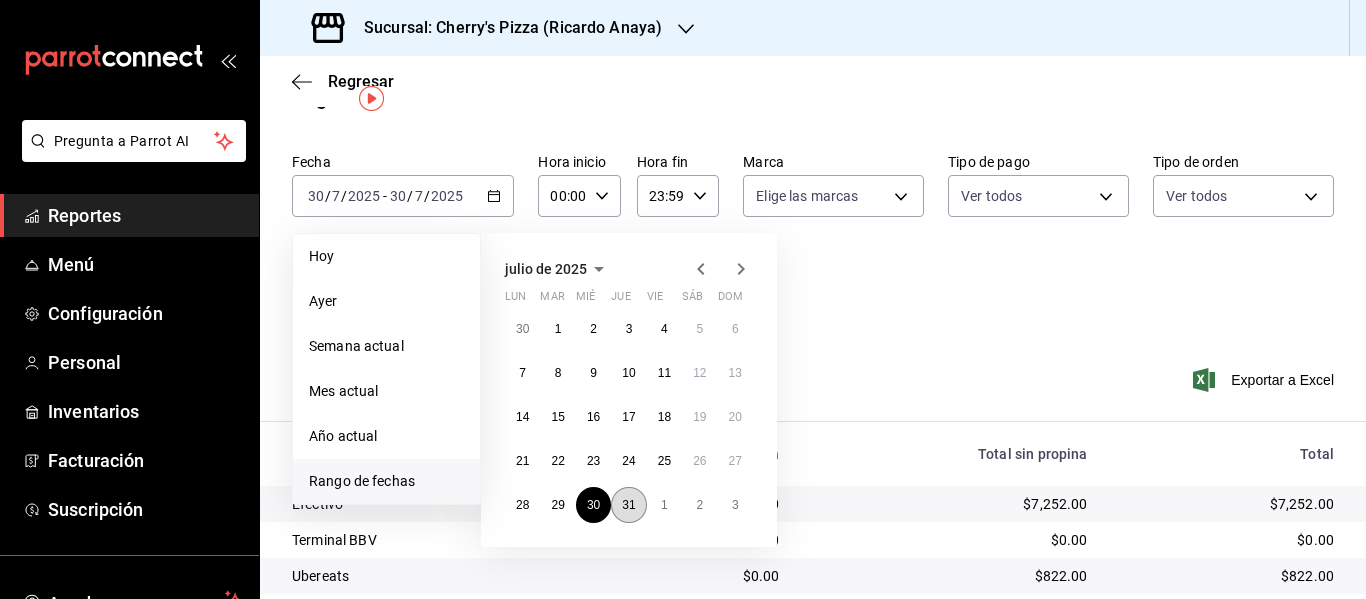 click on "31" at bounding box center [628, 505] 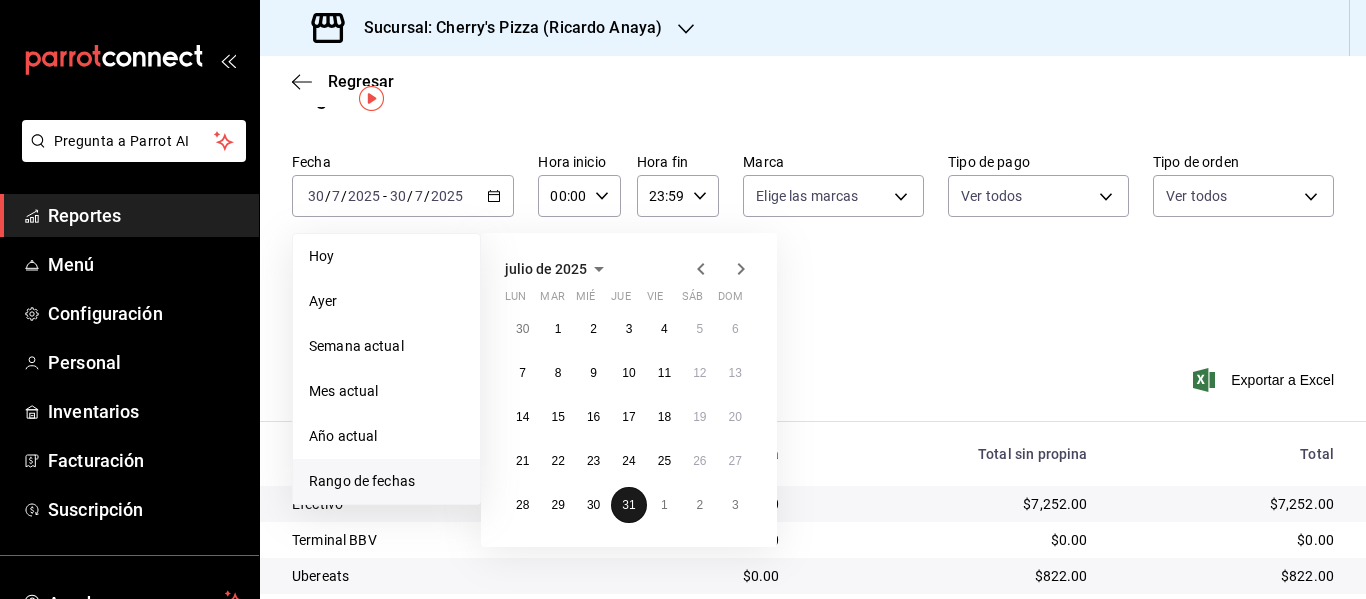 click on "31" at bounding box center (628, 505) 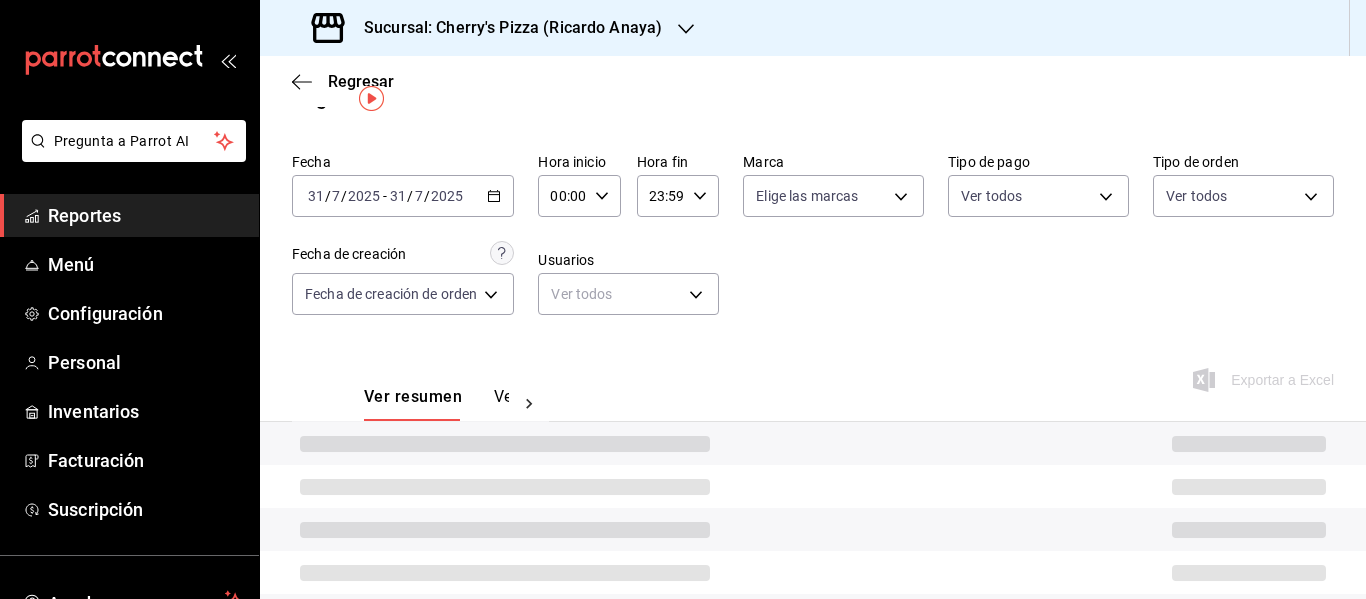 click at bounding box center (505, 487) 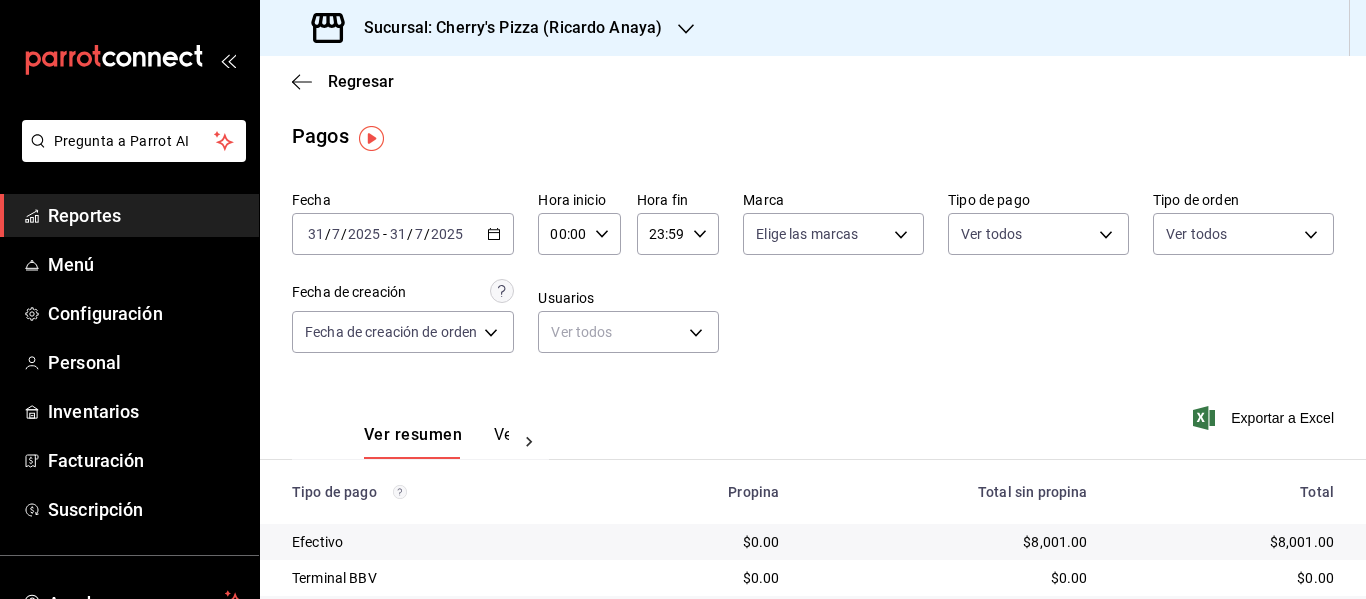 scroll, scrollTop: 0, scrollLeft: 0, axis: both 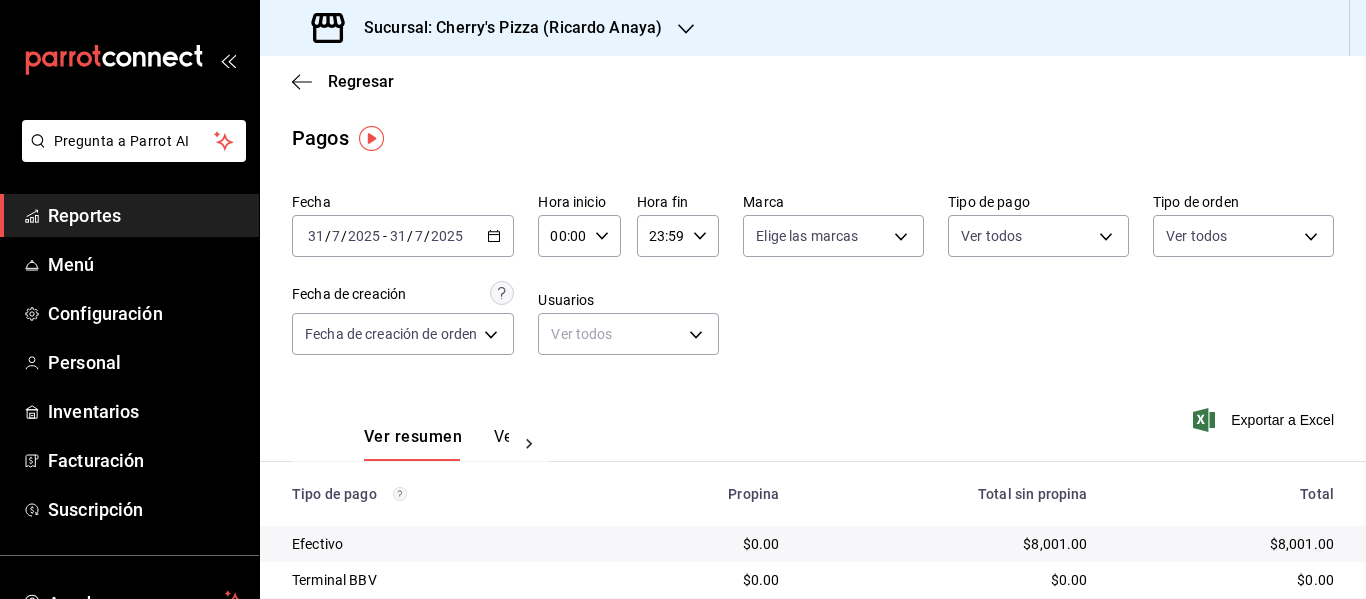click on "2025" at bounding box center (364, 236) 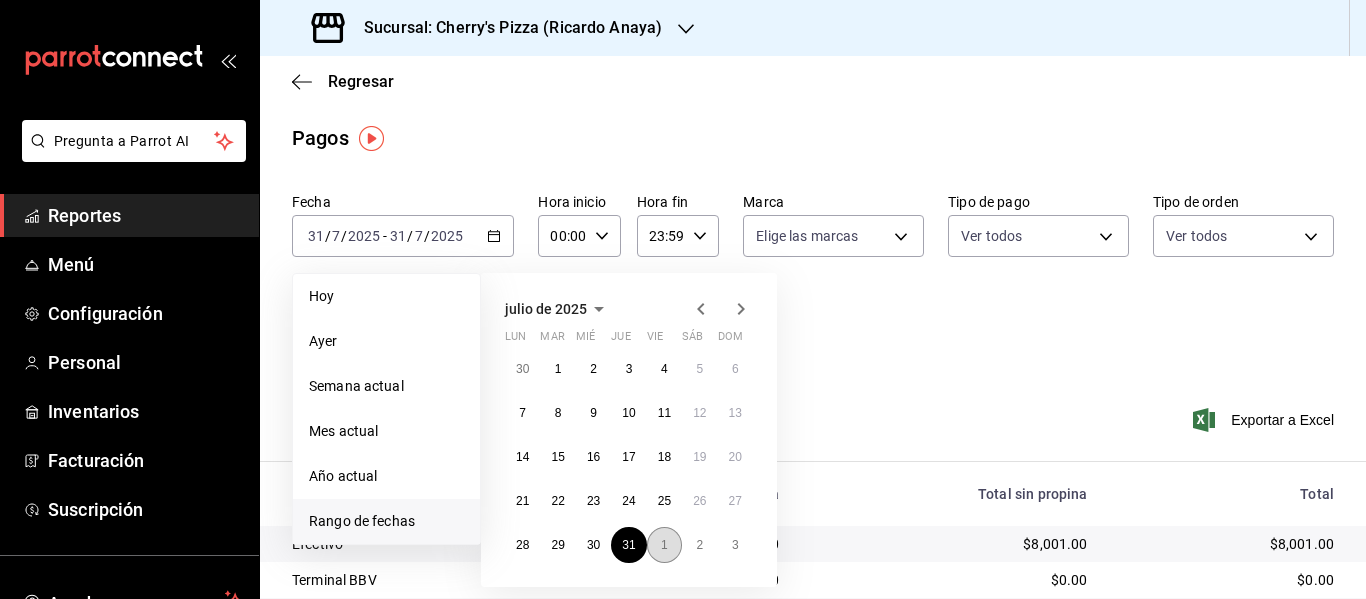 click on "1" at bounding box center [664, 545] 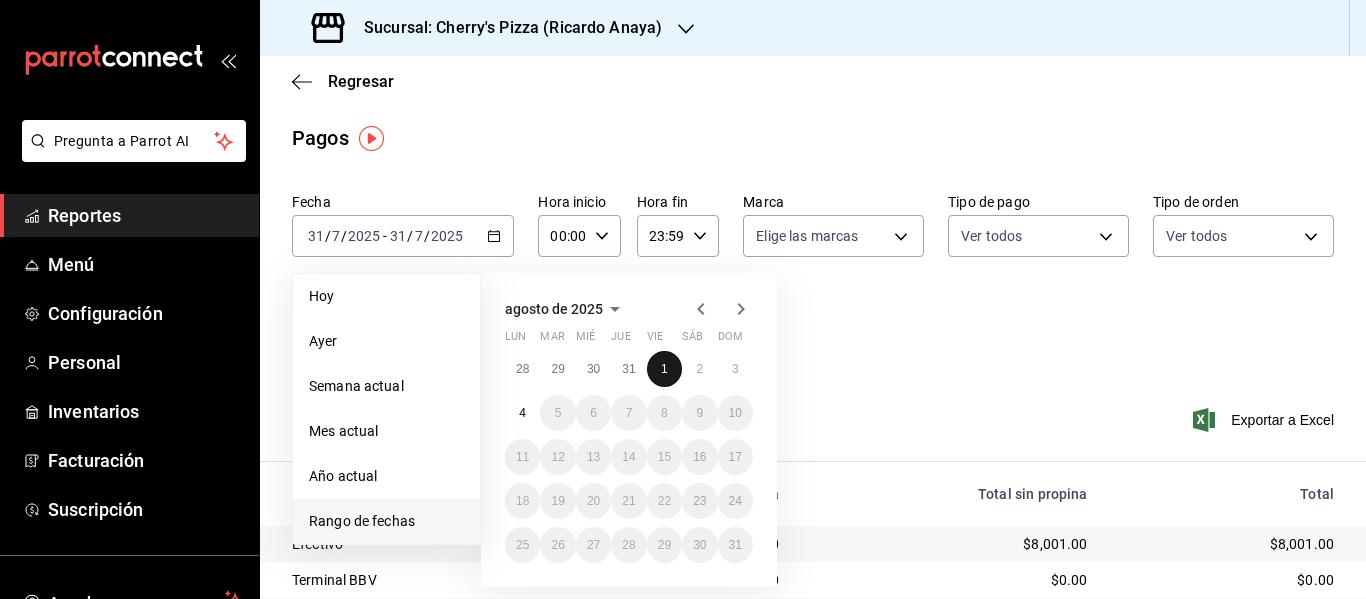 click on "1" at bounding box center (664, 369) 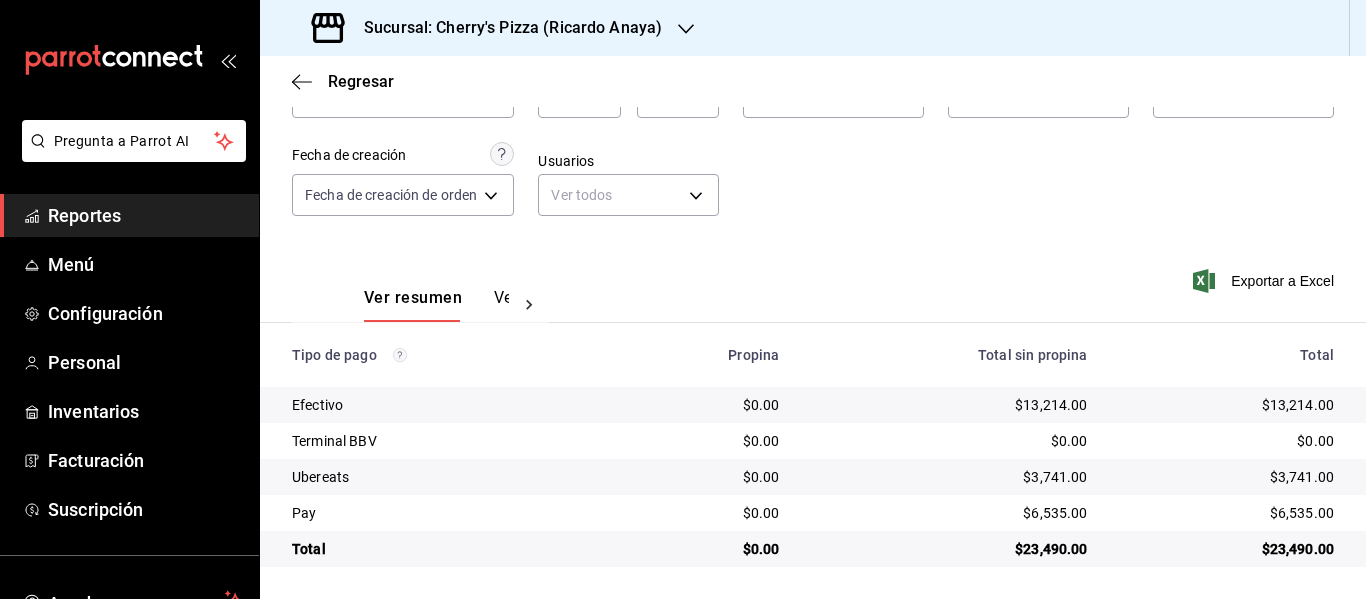 scroll, scrollTop: 40, scrollLeft: 0, axis: vertical 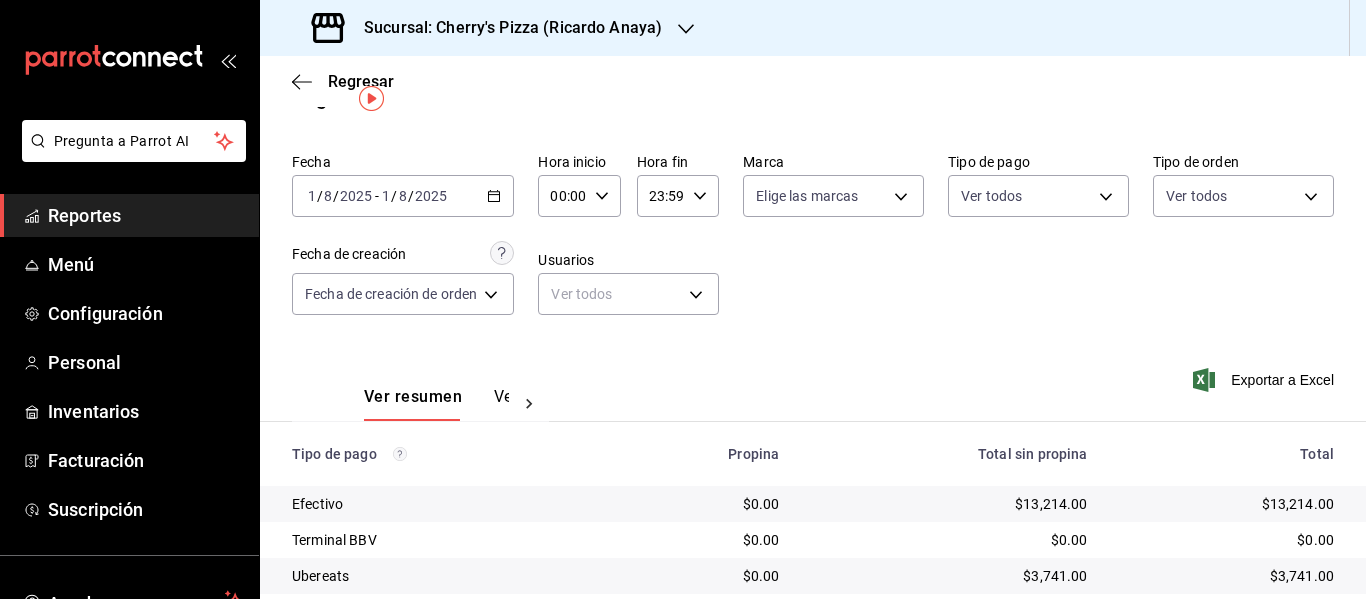 click on "2025-08-01 1 / 8 / 2025 - 2025-08-01 1 / 8 / 2025" at bounding box center (403, 196) 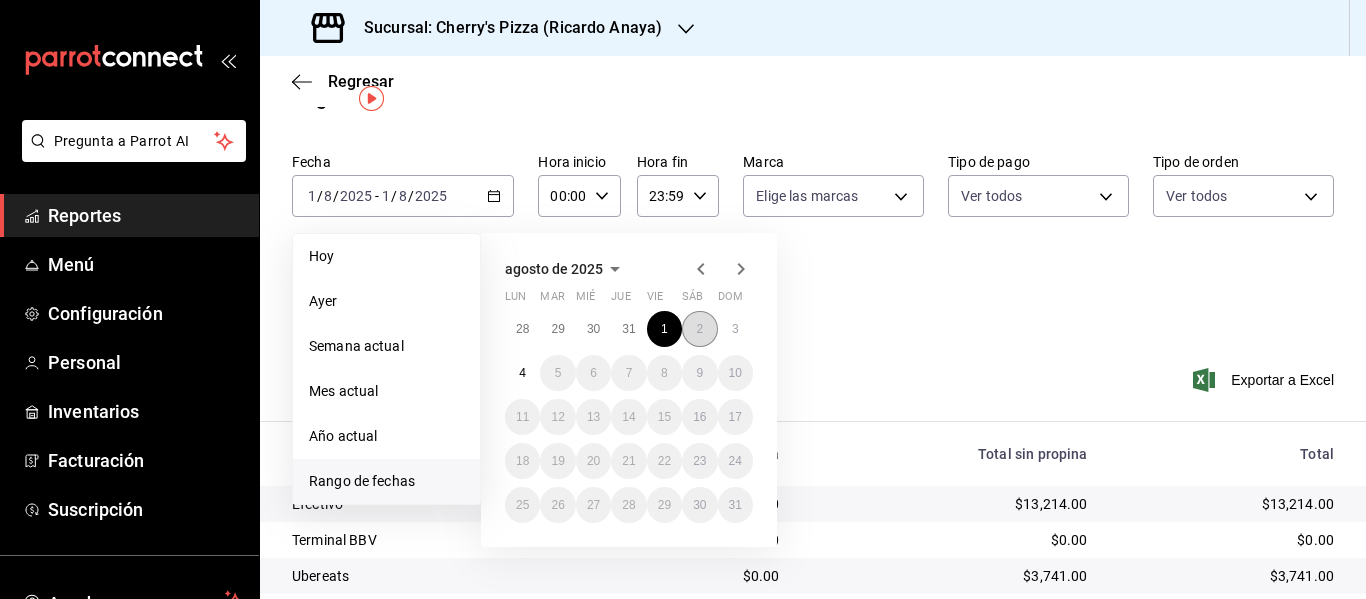 click on "2" at bounding box center [699, 329] 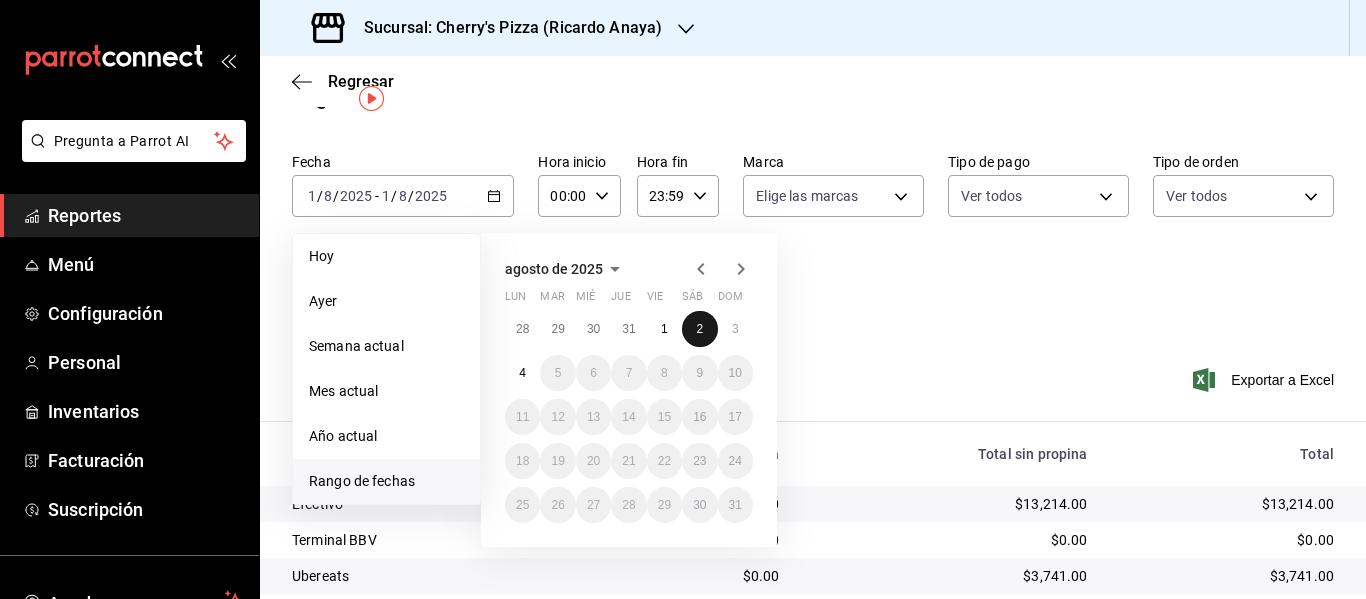 click on "2" at bounding box center (699, 329) 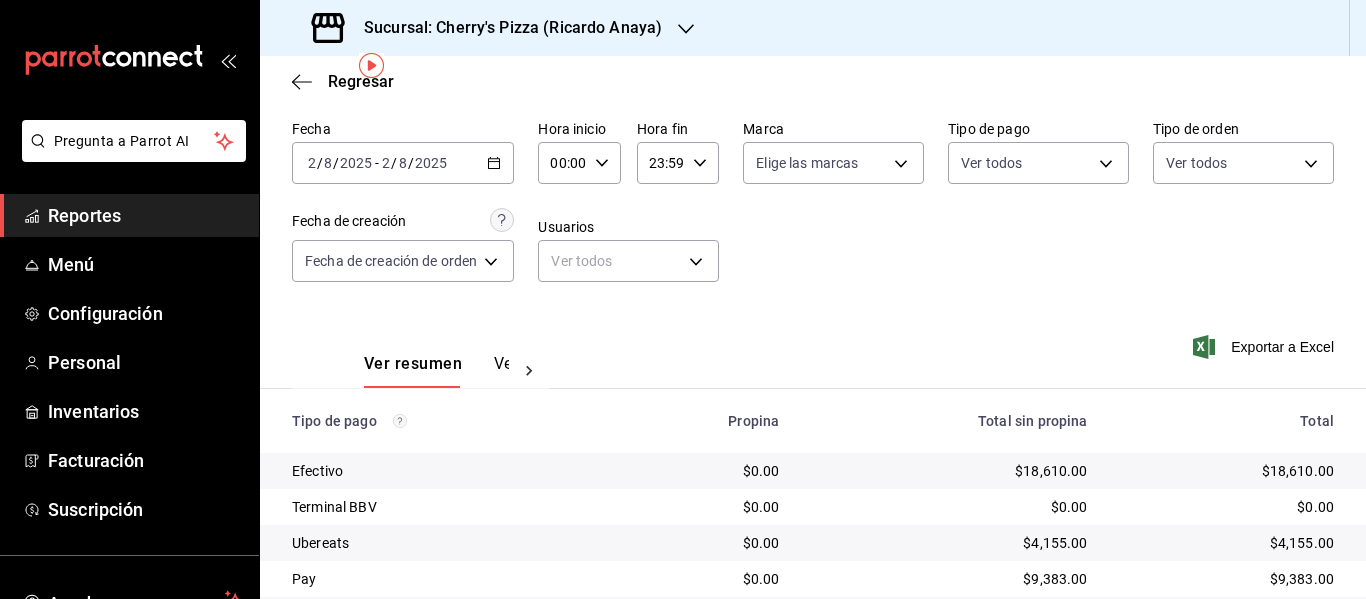 scroll, scrollTop: 0, scrollLeft: 0, axis: both 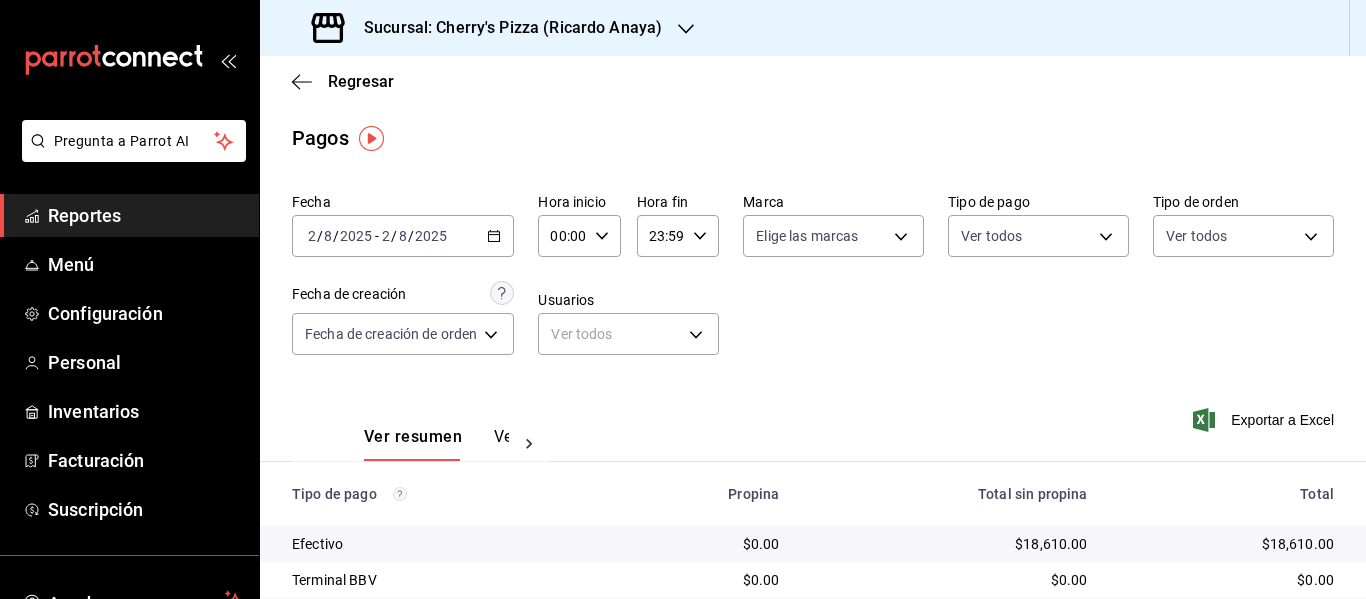 click 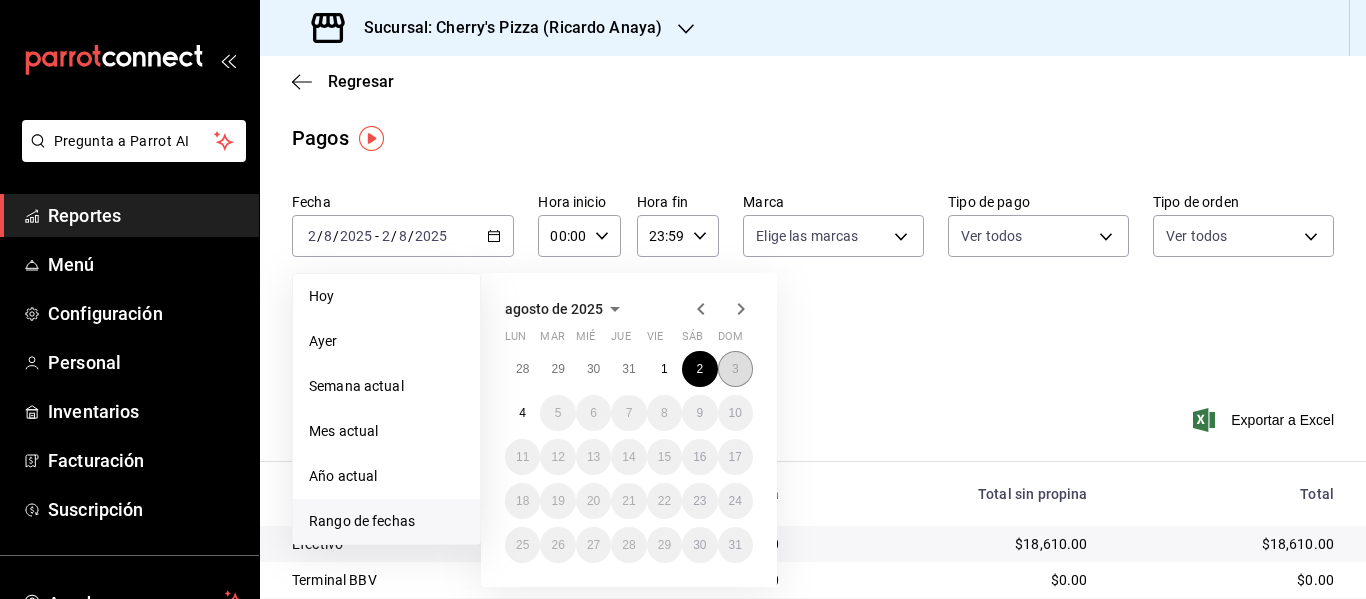 click on "3" at bounding box center [735, 369] 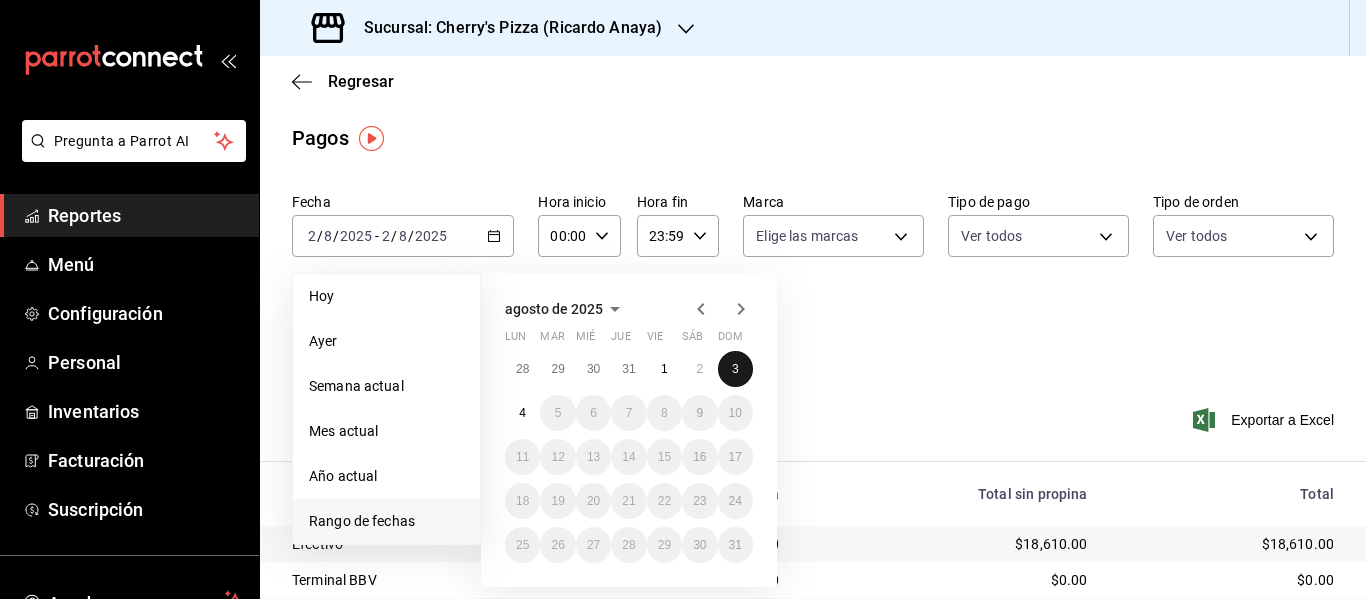 click on "3" at bounding box center (735, 369) 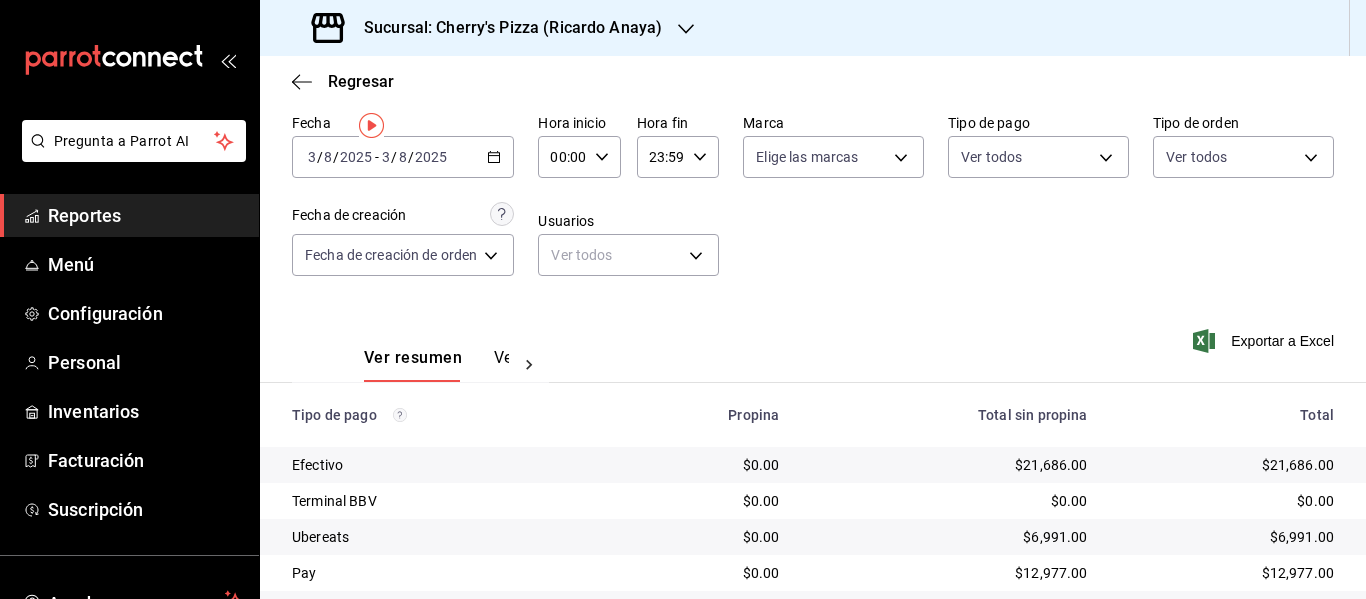 scroll, scrollTop: 0, scrollLeft: 0, axis: both 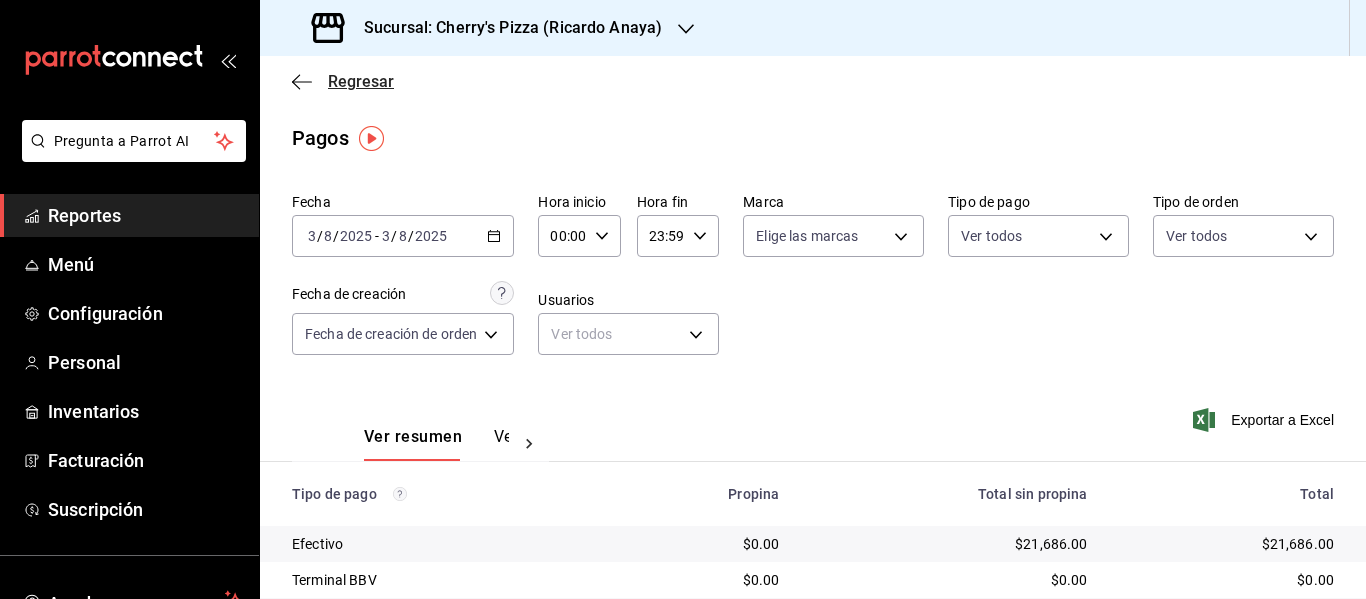 click on "Regresar" at bounding box center (361, 81) 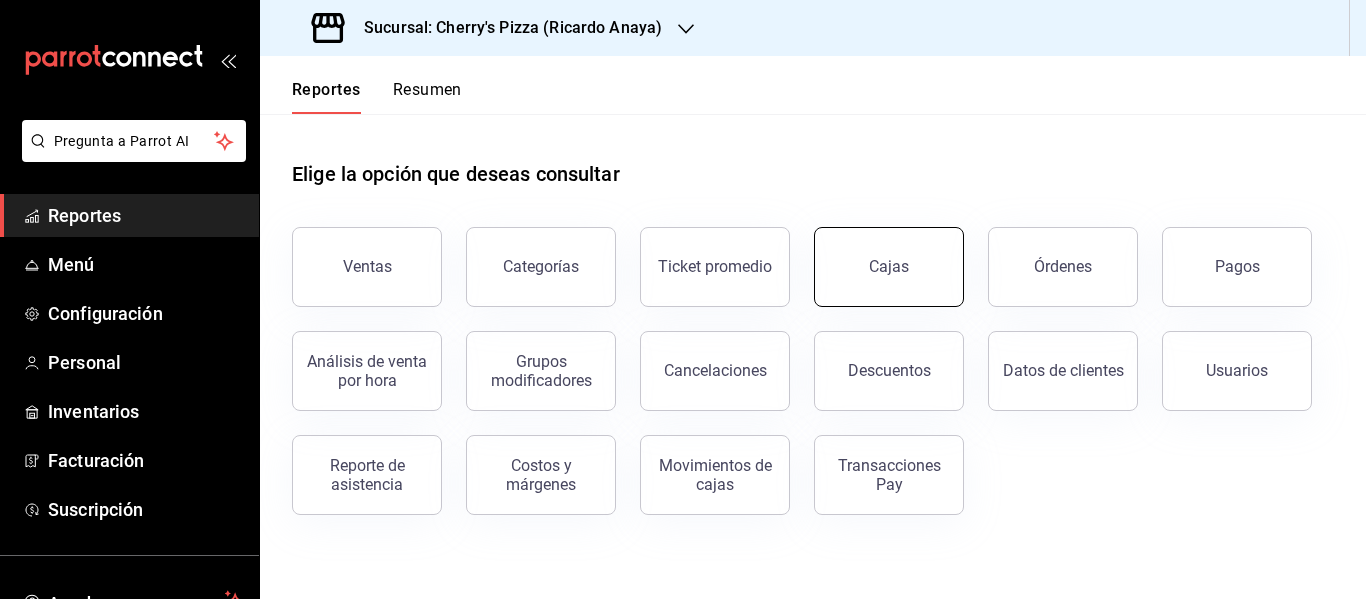 click on "Cajas" at bounding box center (889, 267) 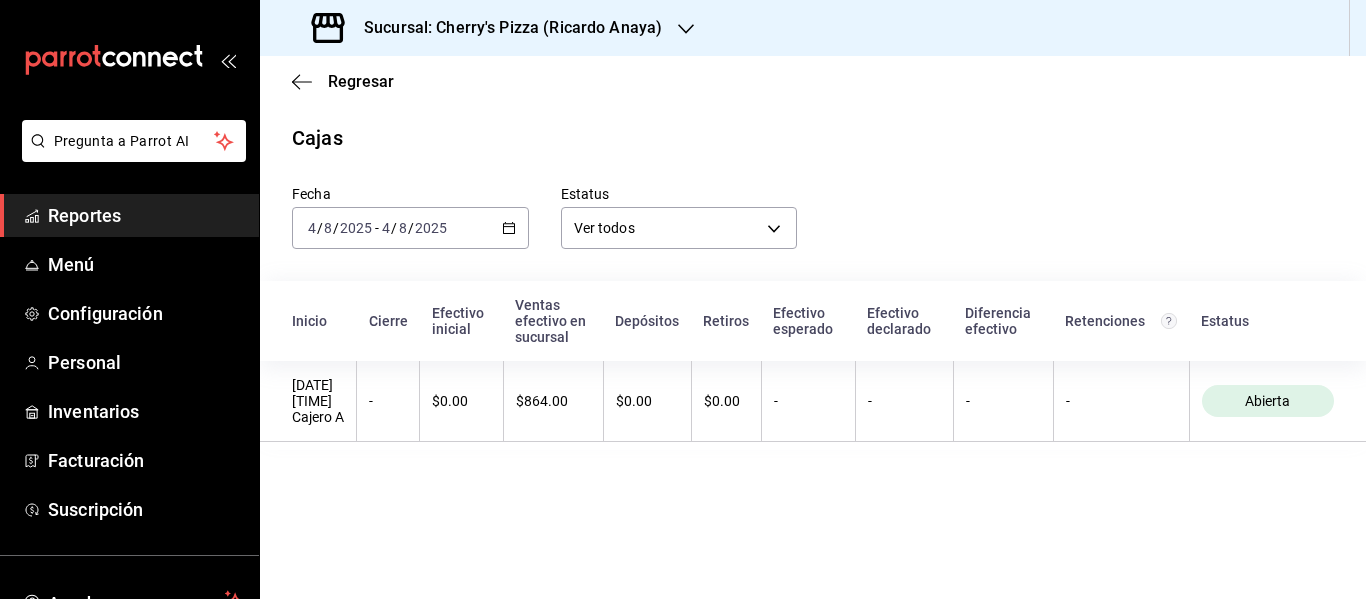 click on "2025" at bounding box center [431, 228] 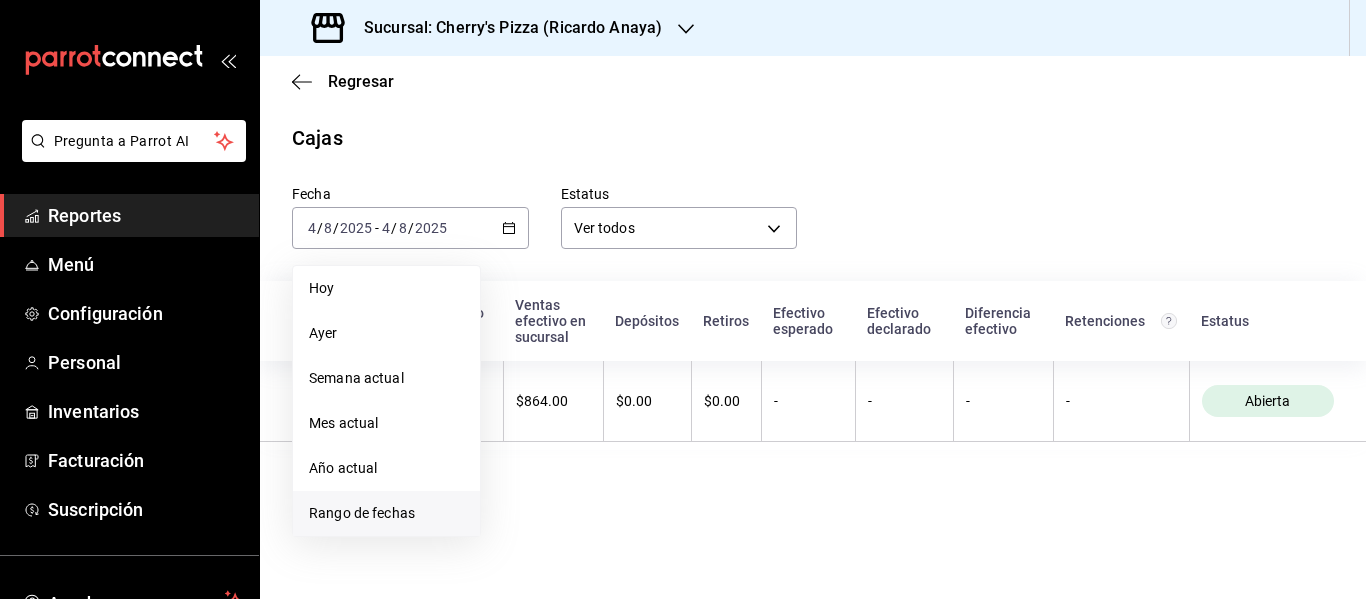 click on "Rango de fechas" at bounding box center [386, 513] 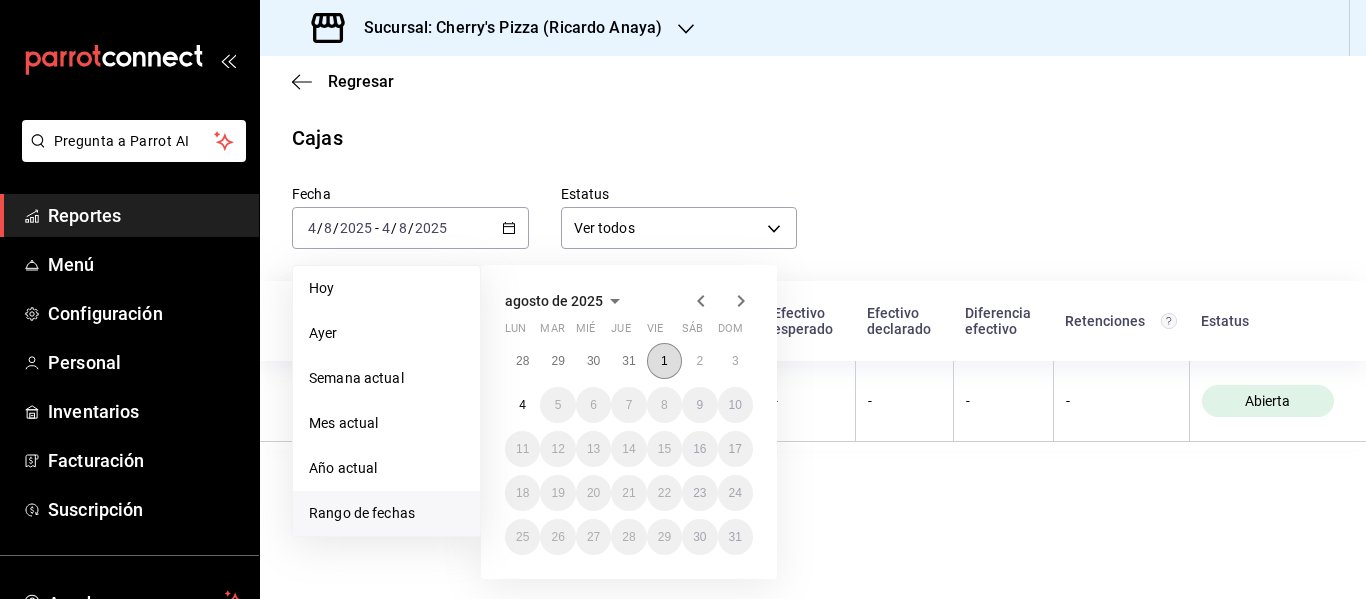 click on "1" at bounding box center (664, 361) 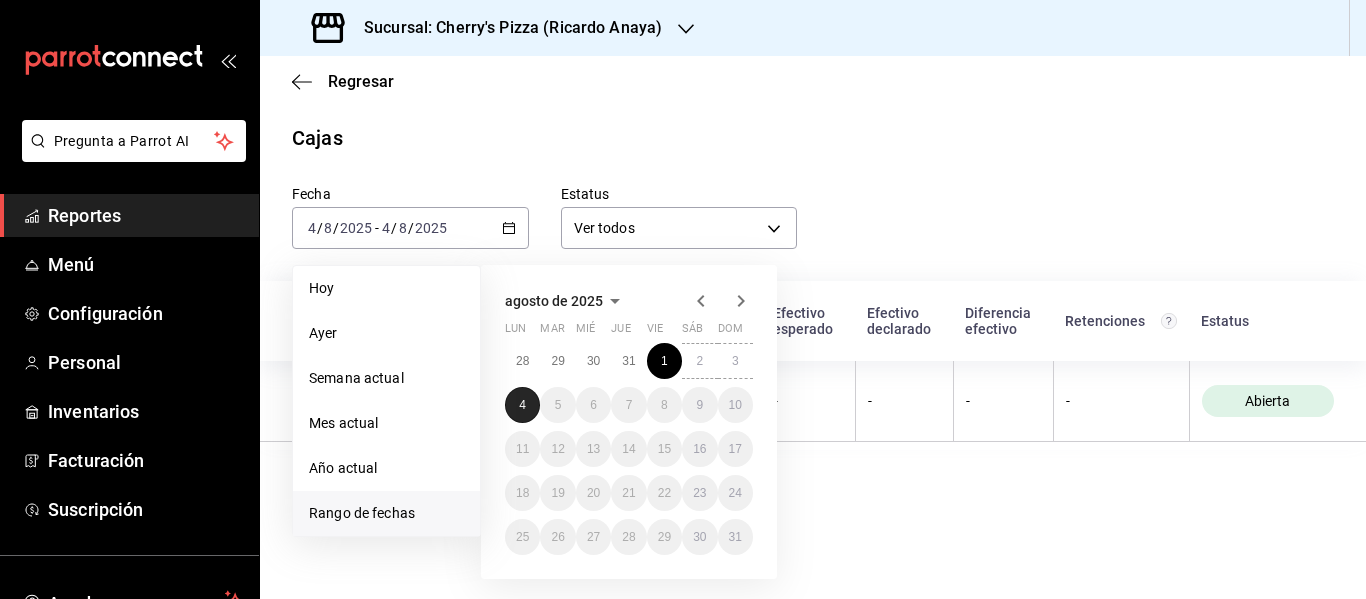 click on "4" at bounding box center (522, 405) 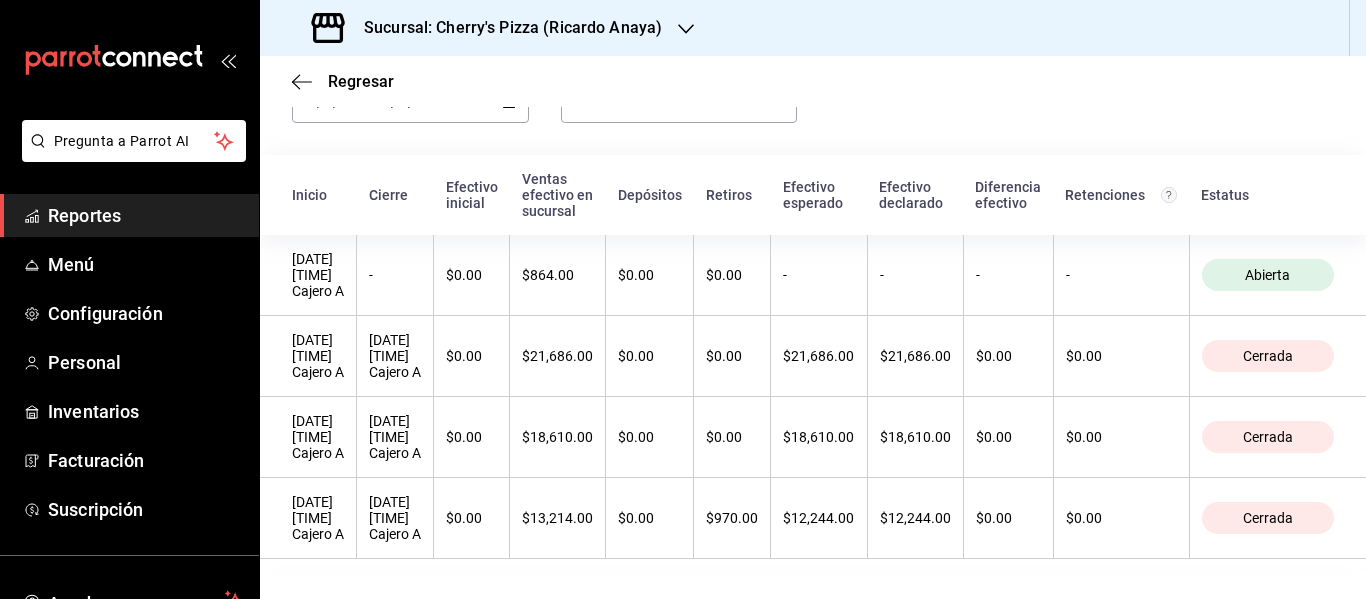 scroll, scrollTop: 156, scrollLeft: 0, axis: vertical 